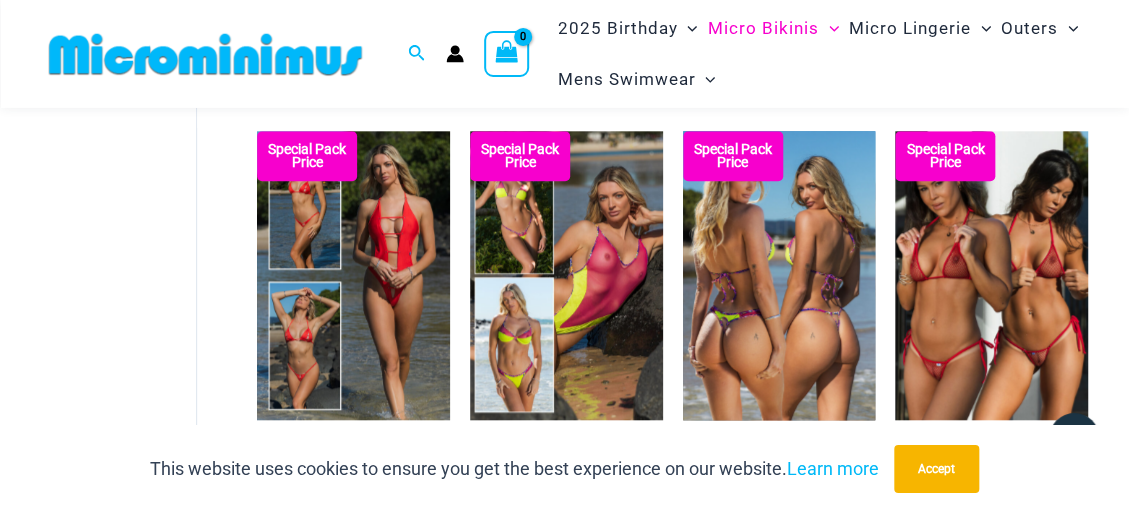 scroll, scrollTop: 628, scrollLeft: 0, axis: vertical 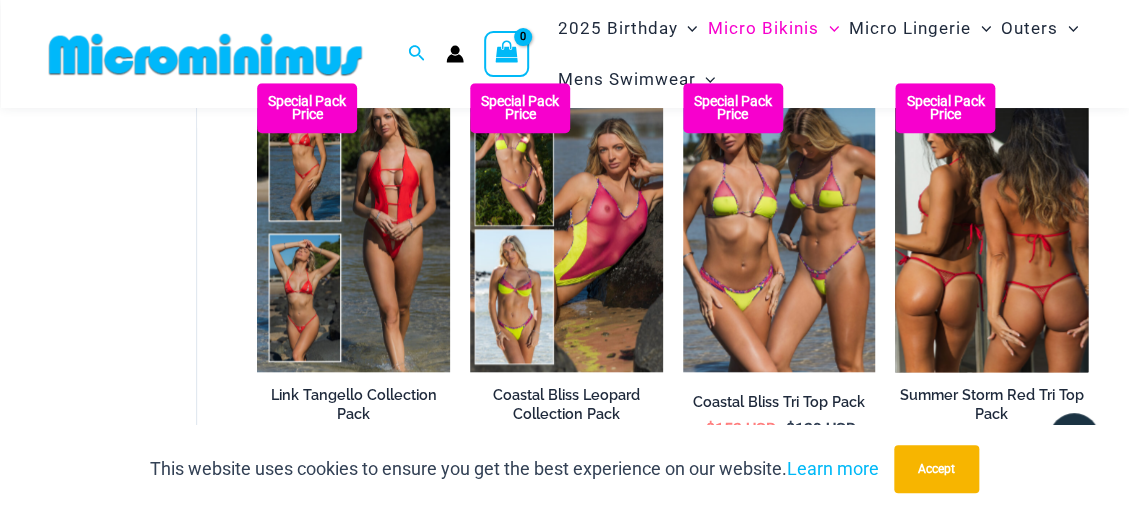 click on "Summer Storm Red Tri Top Pack" at bounding box center [991, 404] 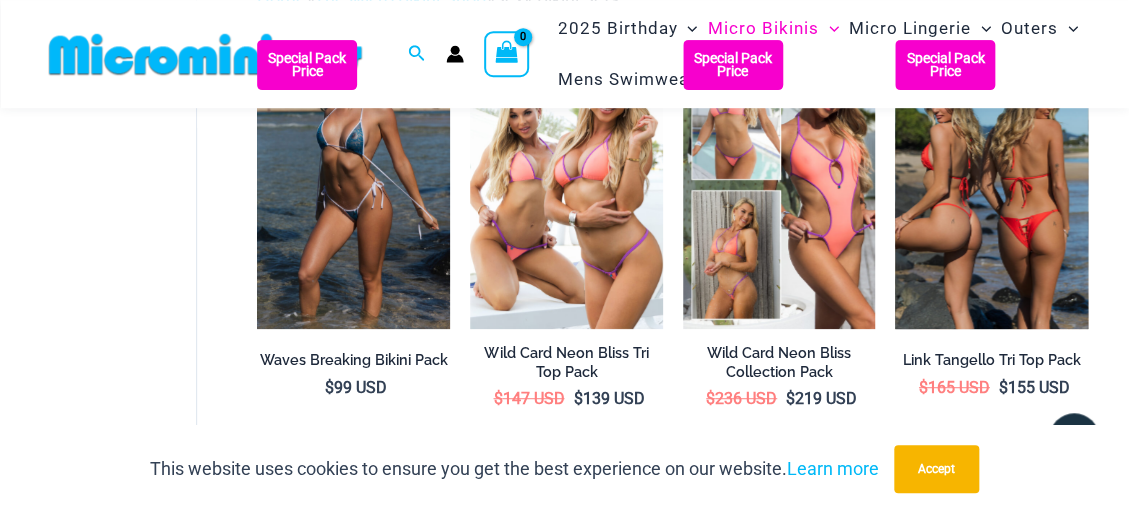 scroll, scrollTop: 196, scrollLeft: 0, axis: vertical 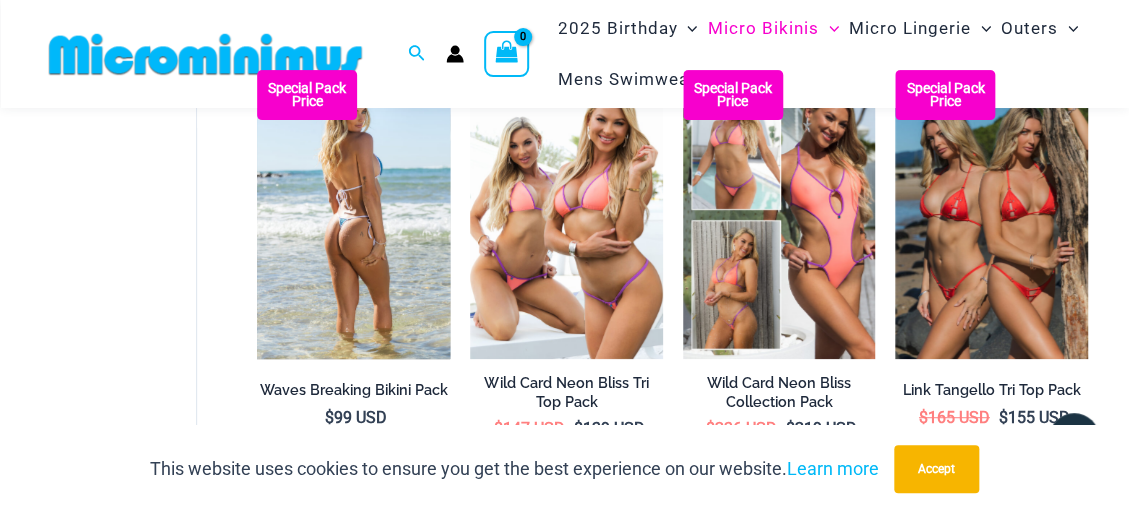 click at bounding box center (353, 214) 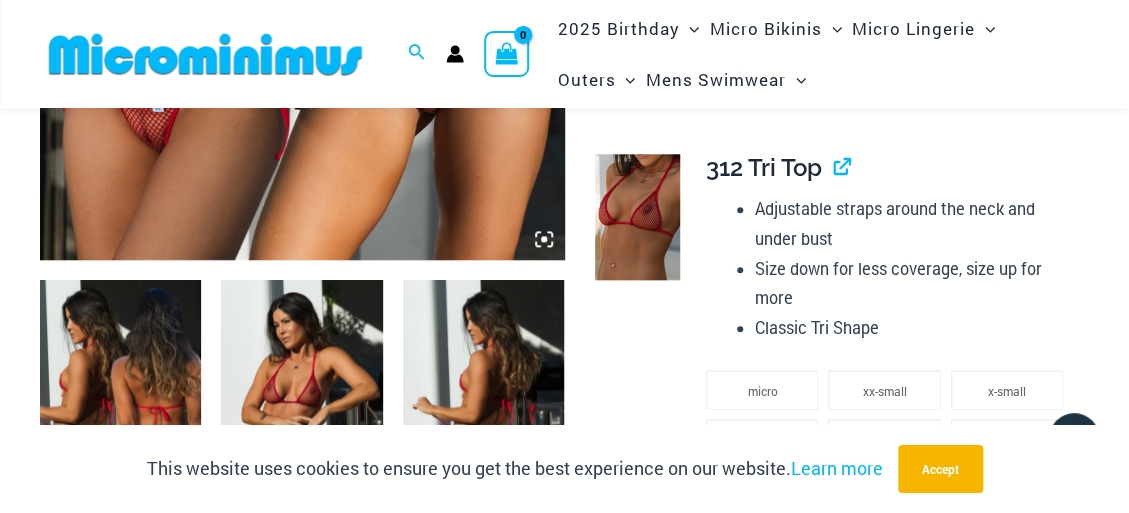 scroll, scrollTop: 809, scrollLeft: 0, axis: vertical 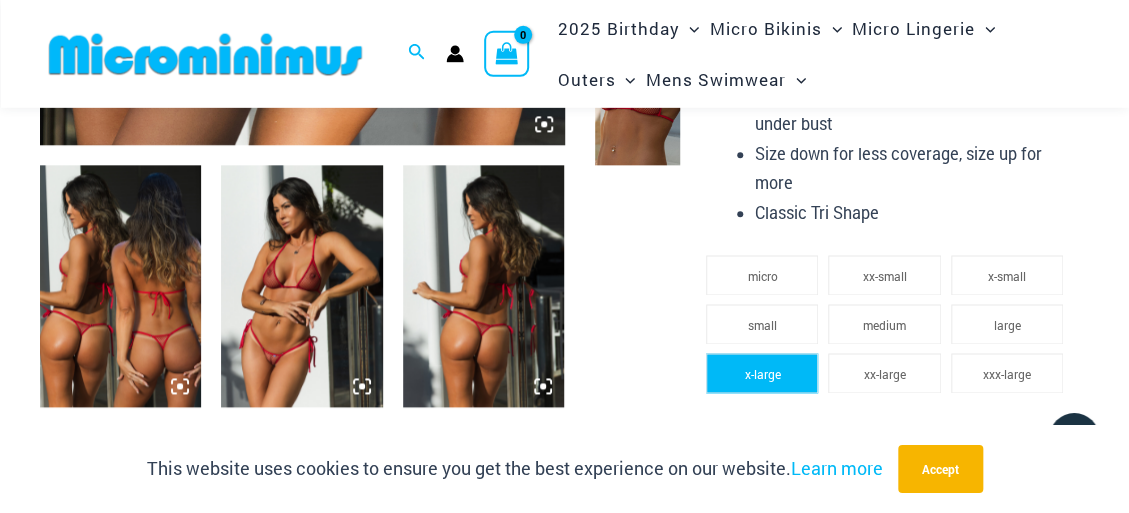 click on "x-large" 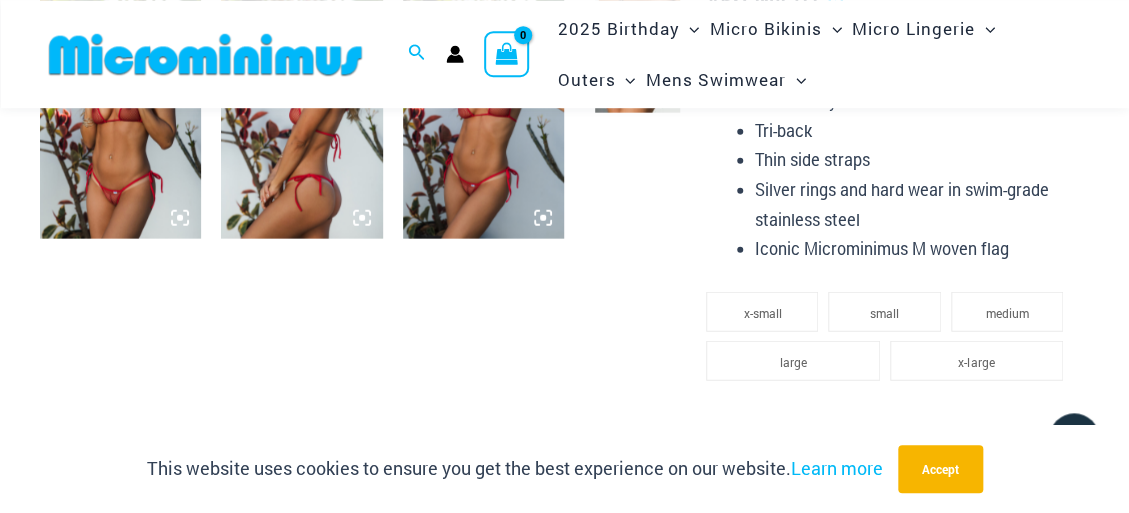 scroll, scrollTop: 1822, scrollLeft: 0, axis: vertical 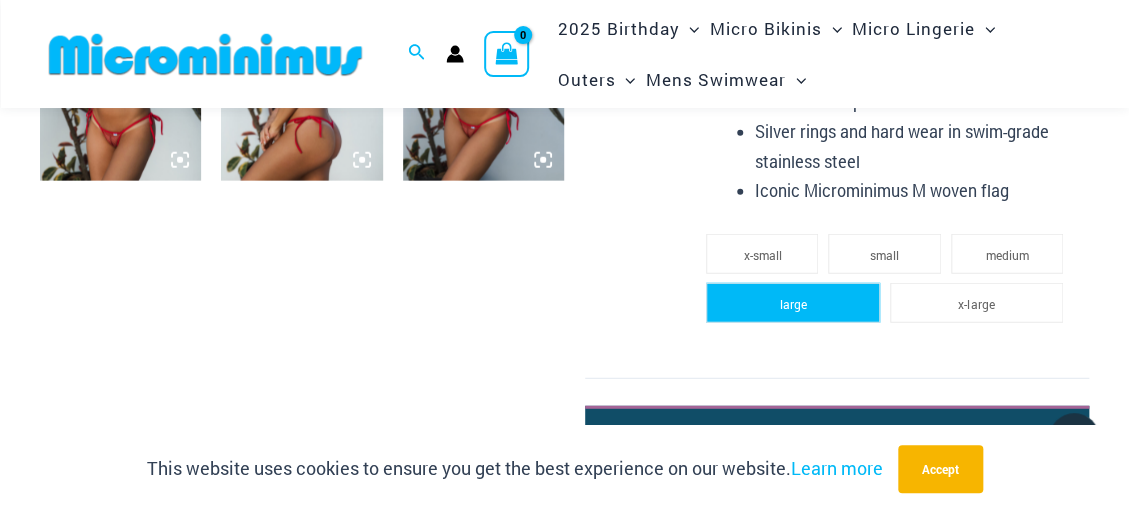 click on "large" 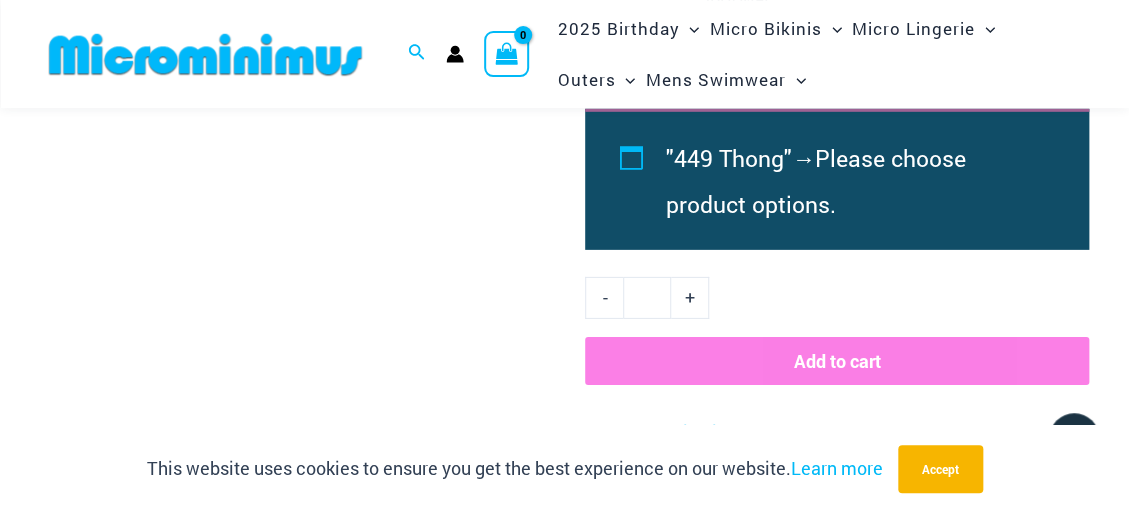 scroll, scrollTop: 2254, scrollLeft: 0, axis: vertical 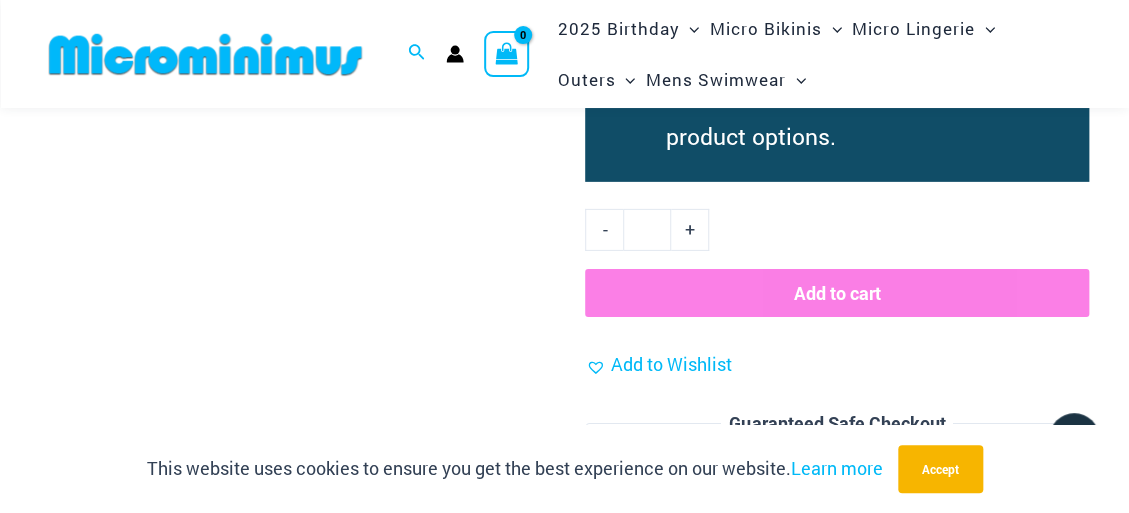 click on "Add to cart" at bounding box center (837, 293) 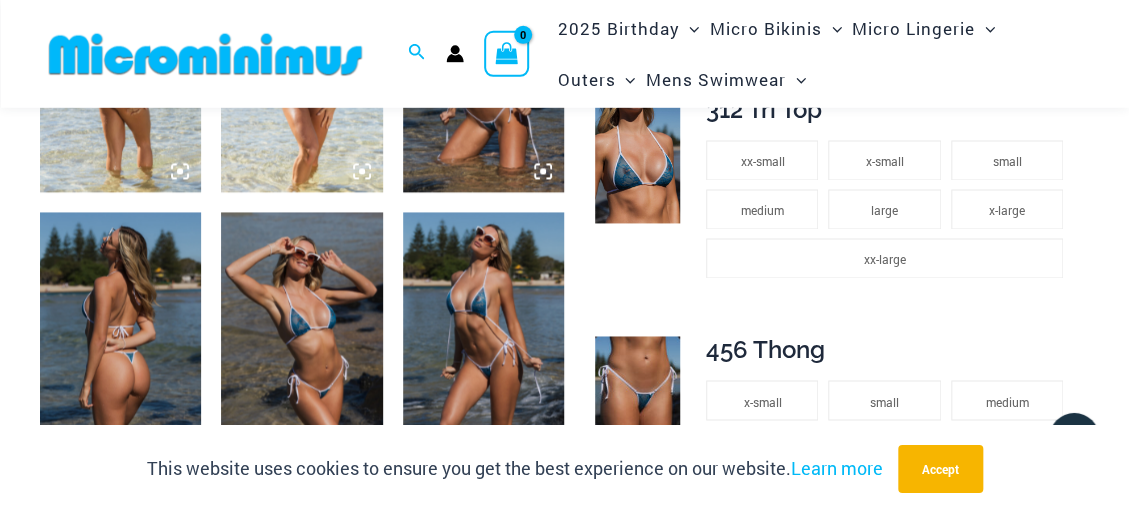 scroll, scrollTop: 965, scrollLeft: 0, axis: vertical 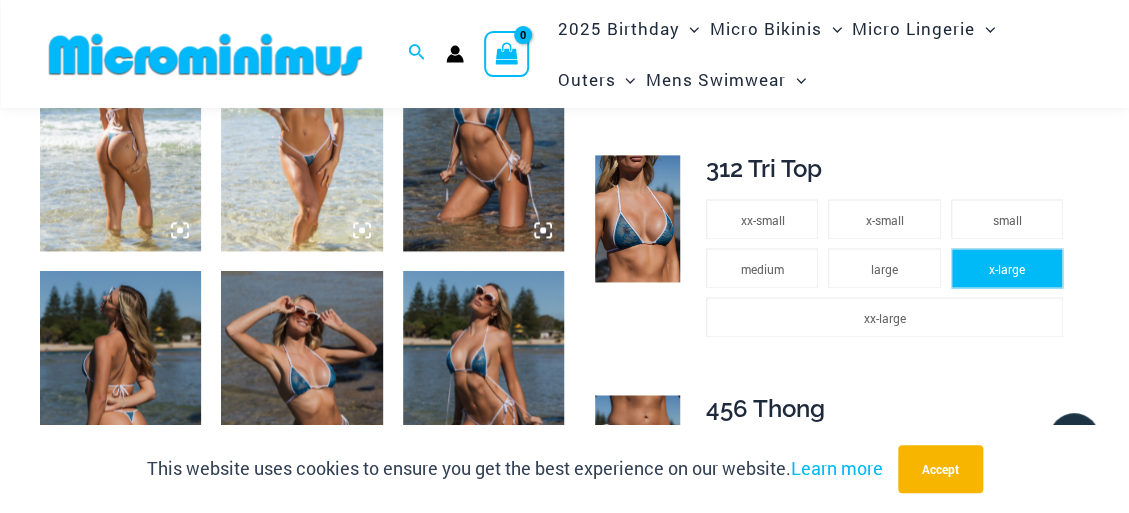 click on "x-large" 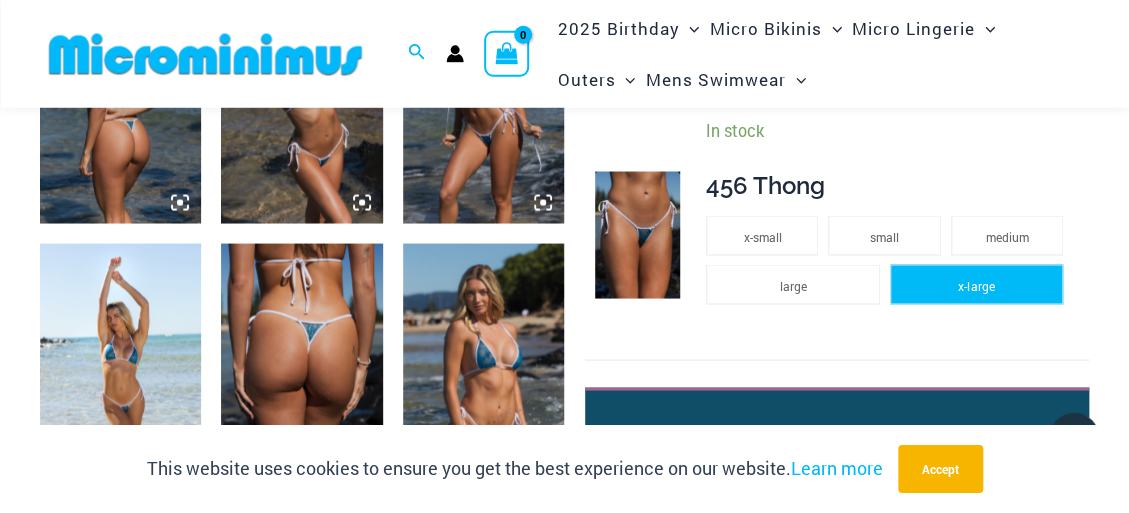scroll, scrollTop: 1181, scrollLeft: 0, axis: vertical 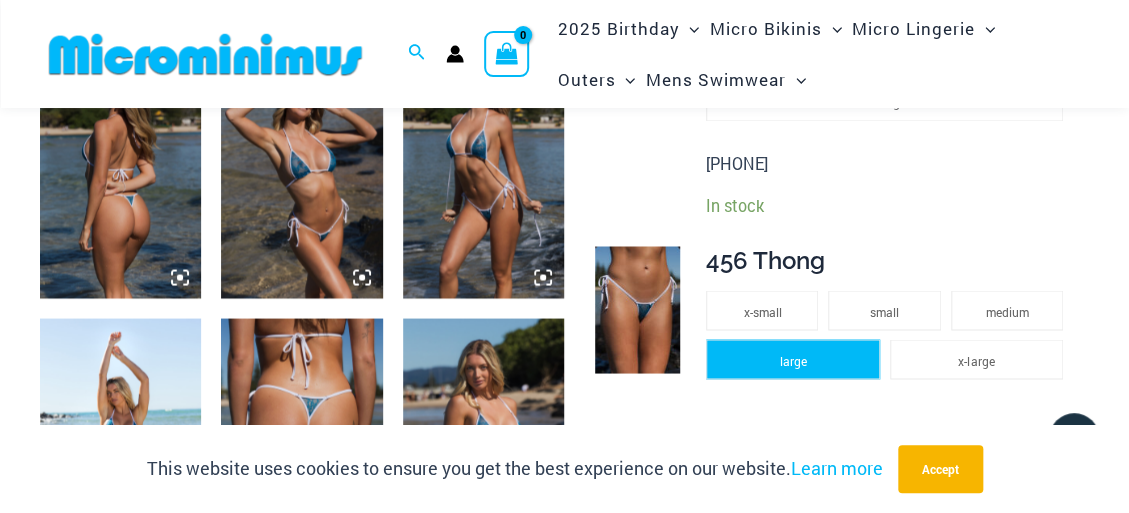 click on "large" 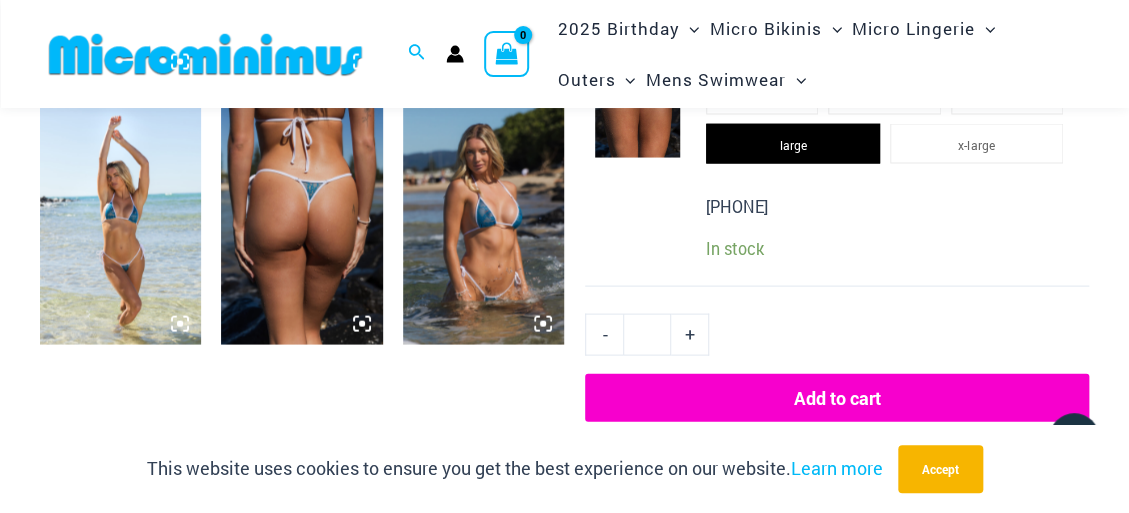 scroll, scrollTop: 1505, scrollLeft: 0, axis: vertical 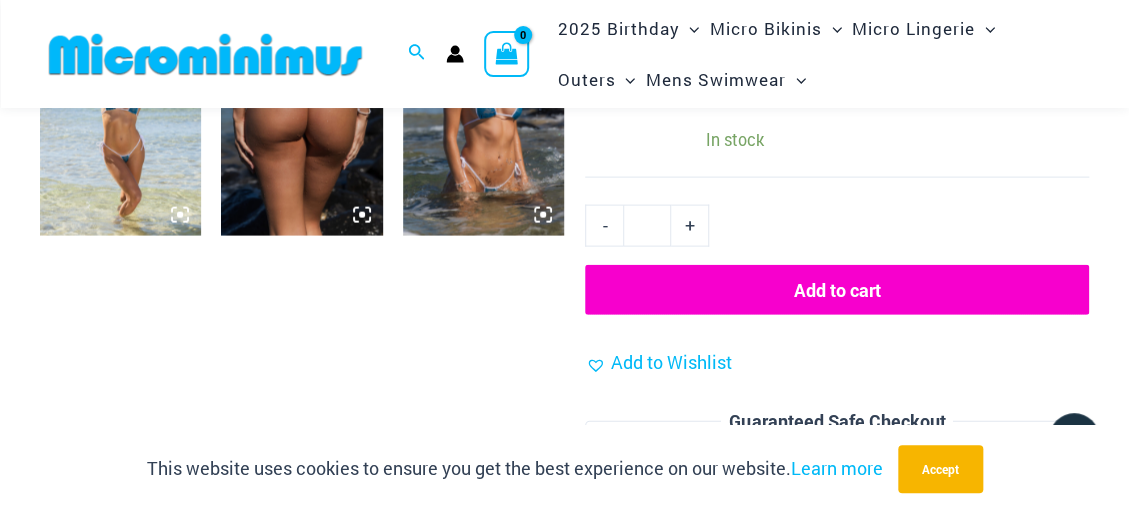click on "Add to cart" at bounding box center [837, 290] 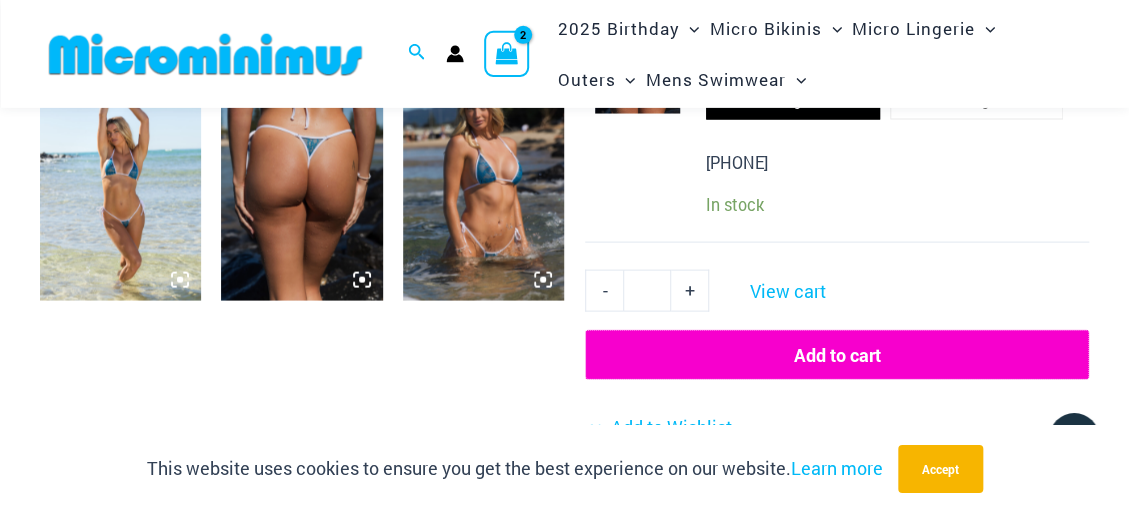 scroll, scrollTop: 1470, scrollLeft: 0, axis: vertical 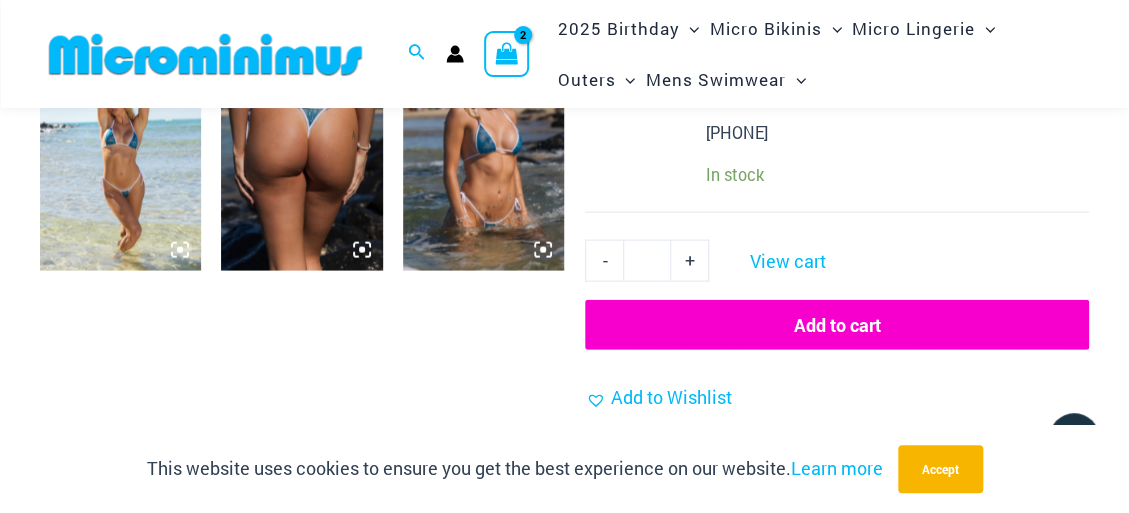click on "Add to cart" at bounding box center [837, 325] 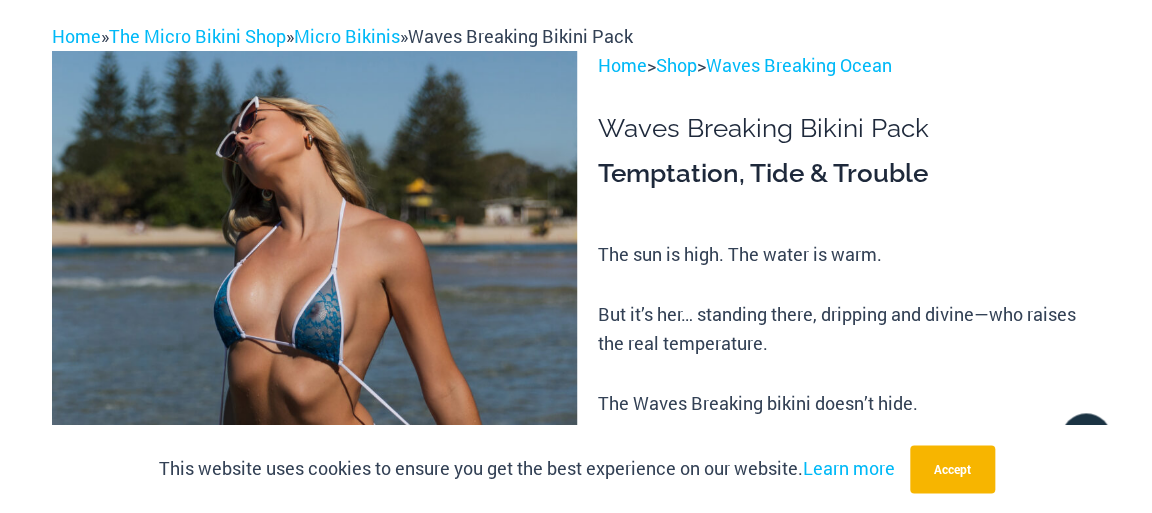 scroll, scrollTop: 0, scrollLeft: 0, axis: both 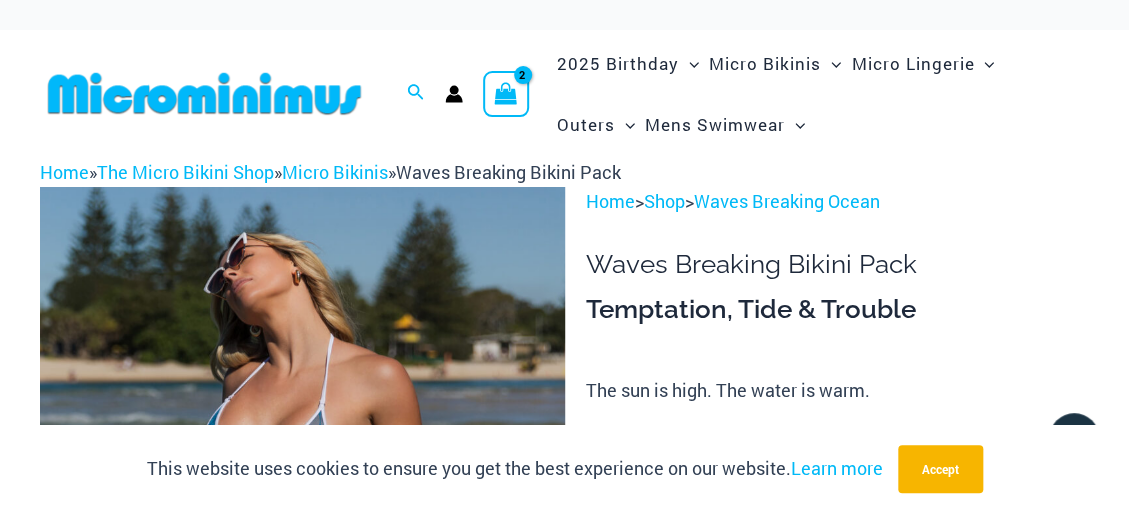 click 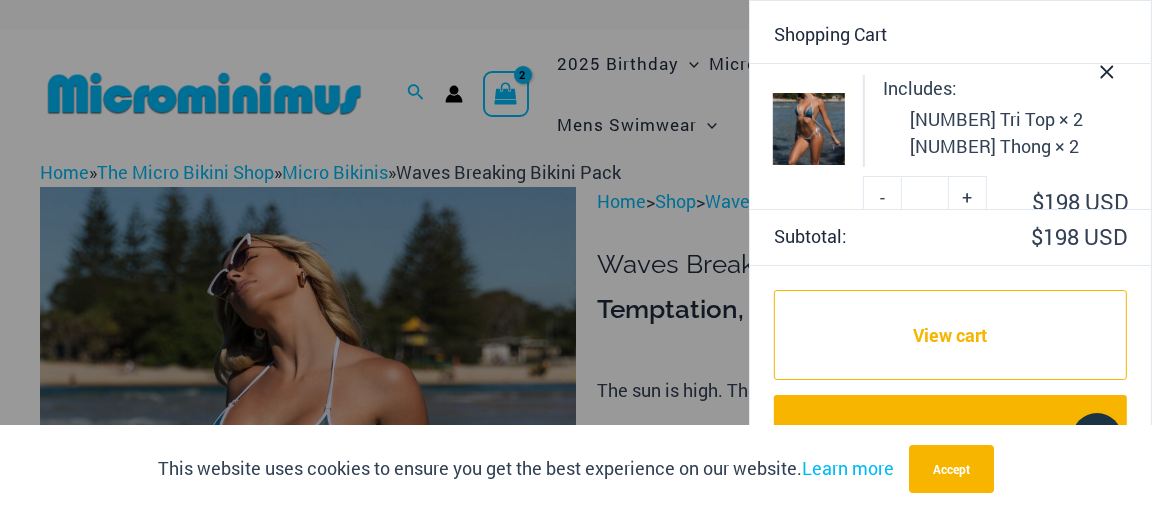 scroll, scrollTop: 70, scrollLeft: 0, axis: vertical 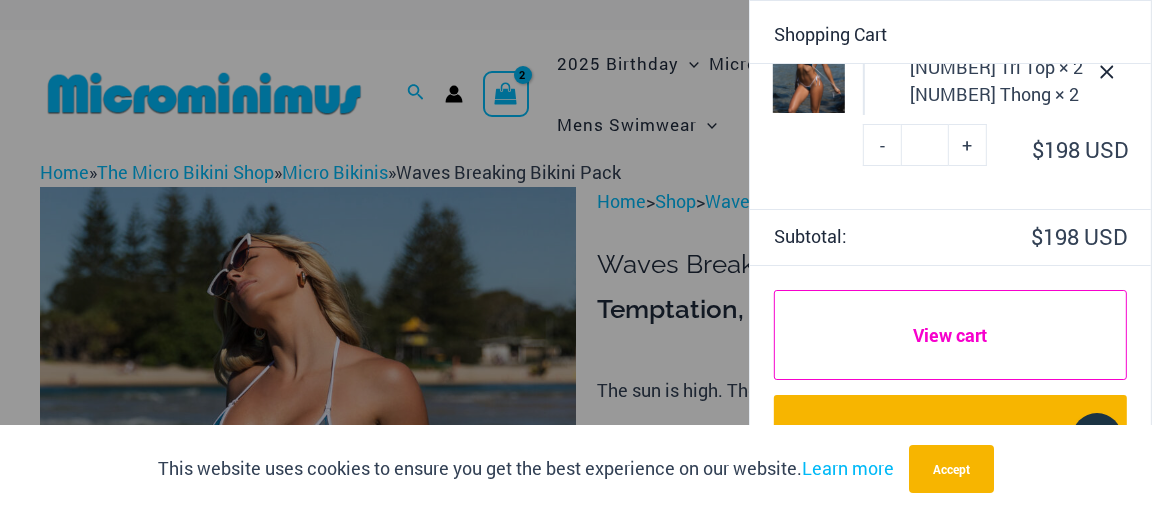 click on "View cart" at bounding box center [950, 335] 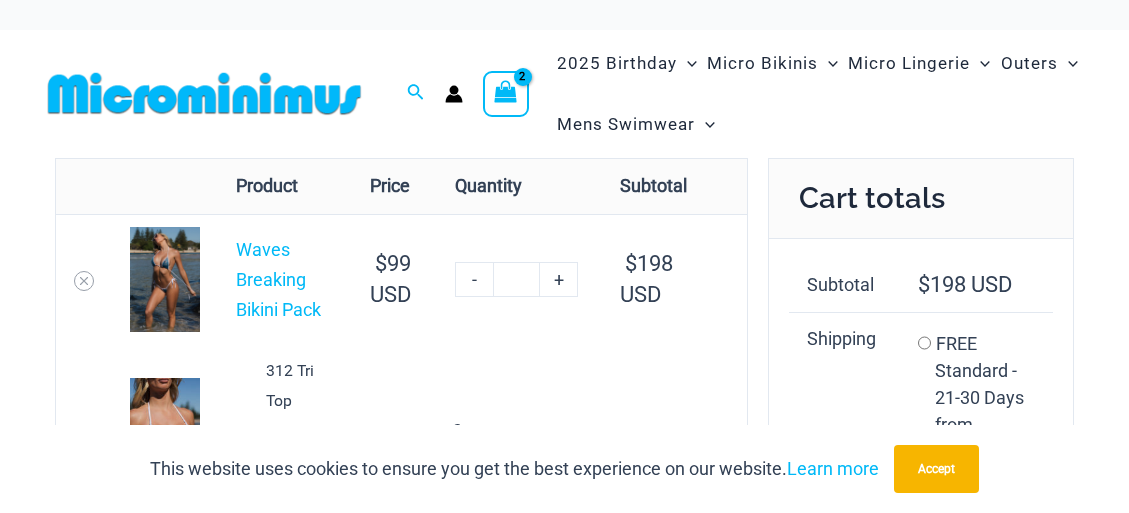 scroll, scrollTop: 0, scrollLeft: 0, axis: both 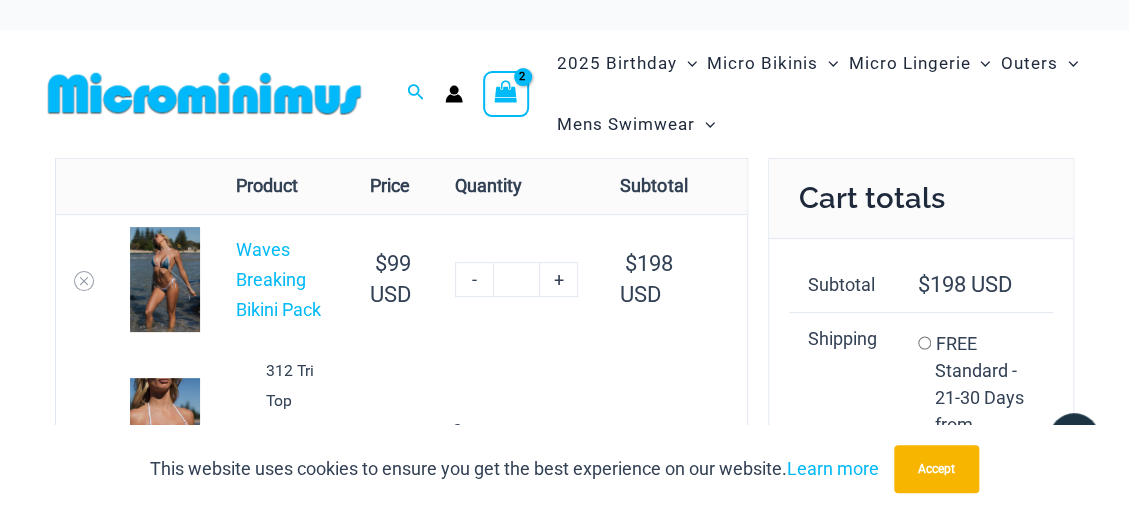 click on "-" at bounding box center [474, 279] 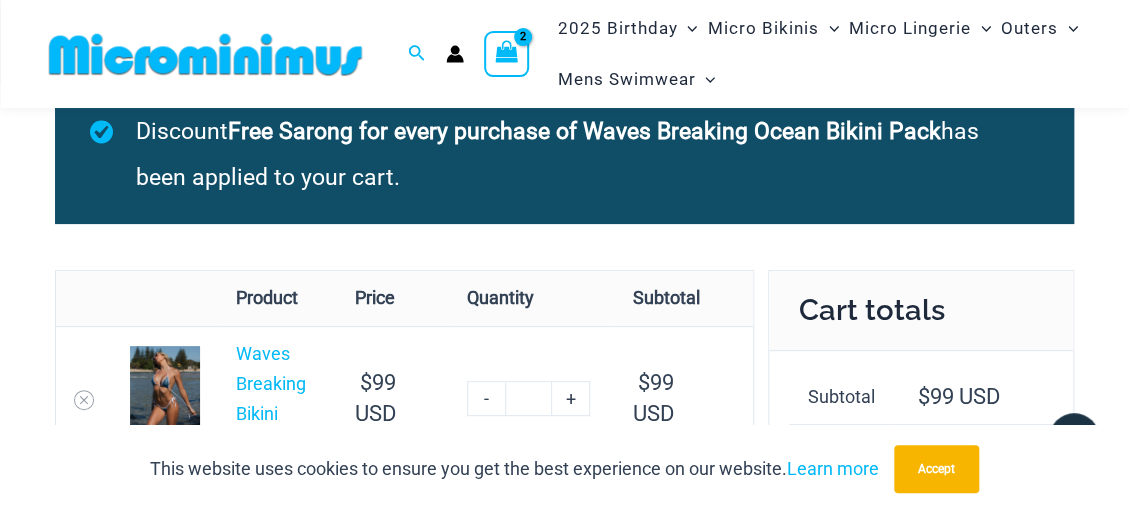 scroll, scrollTop: 57, scrollLeft: 0, axis: vertical 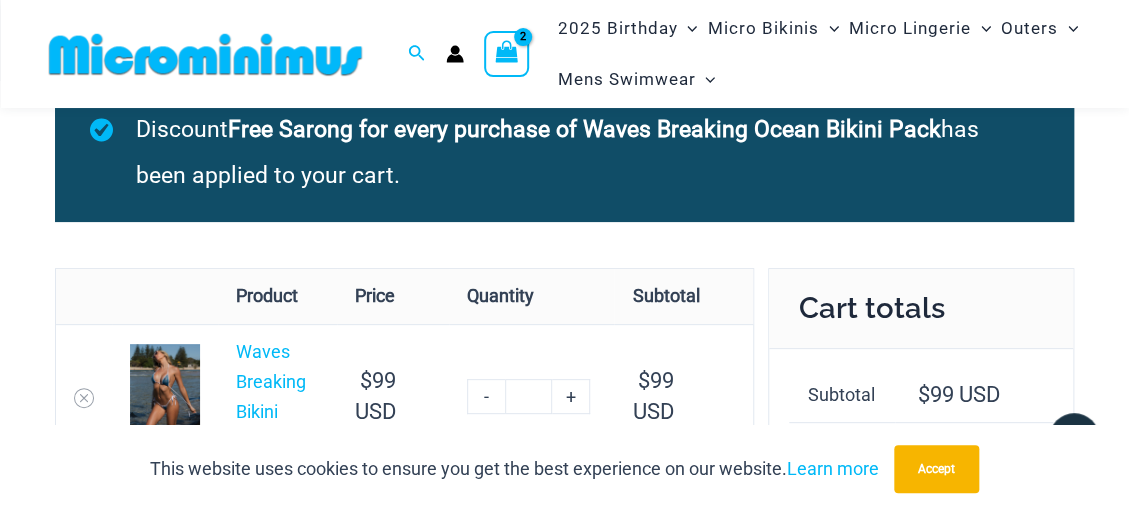 click at bounding box center [0, 1868] 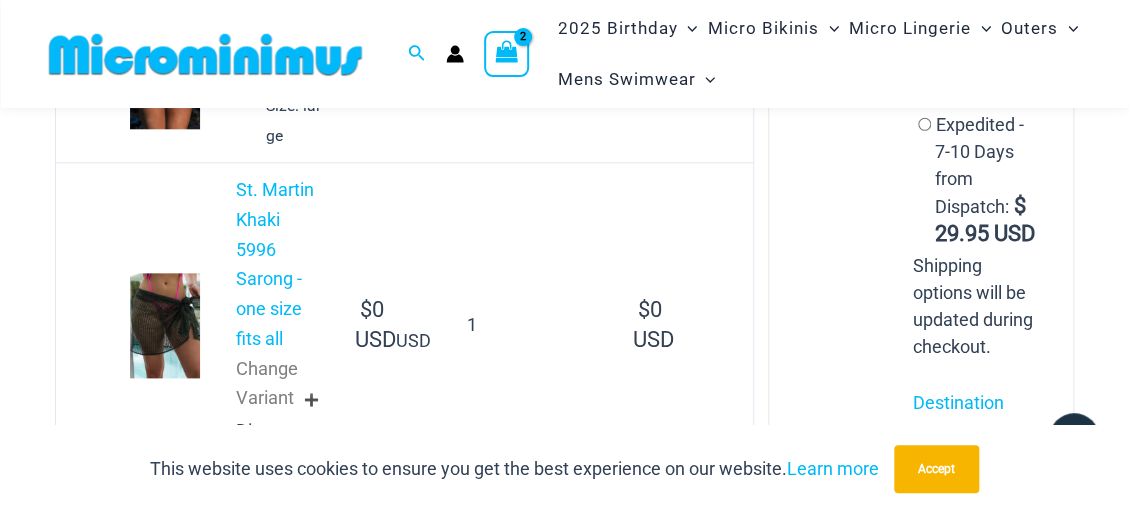 scroll, scrollTop: 813, scrollLeft: 0, axis: vertical 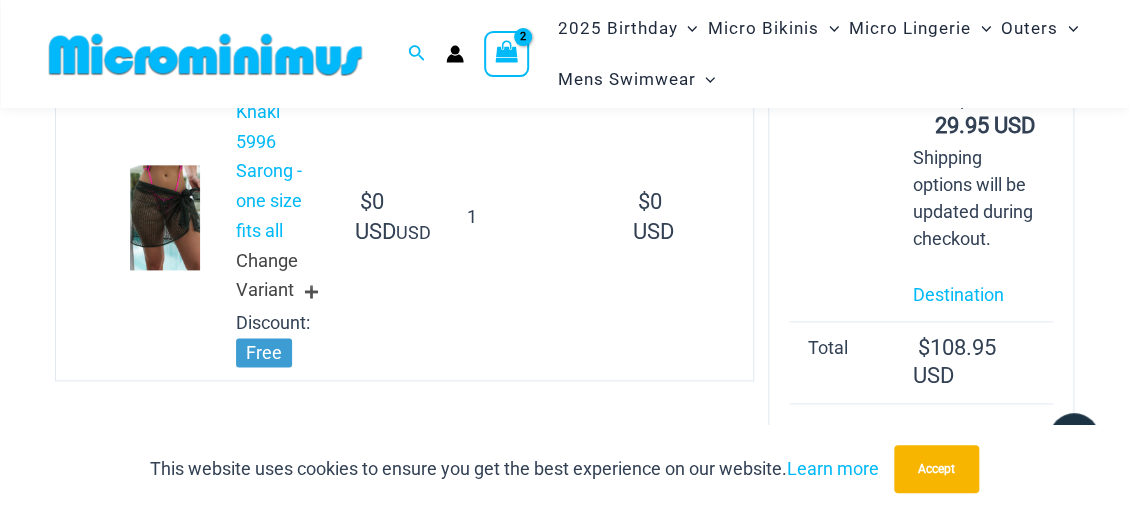 click on "Change Variant" at bounding box center [277, 277] 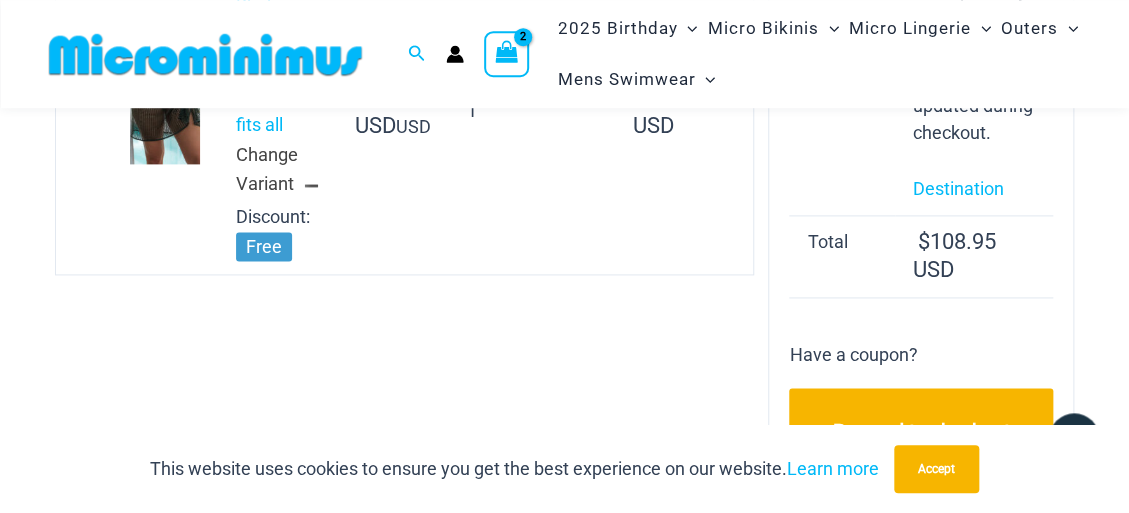 scroll, scrollTop: 921, scrollLeft: 0, axis: vertical 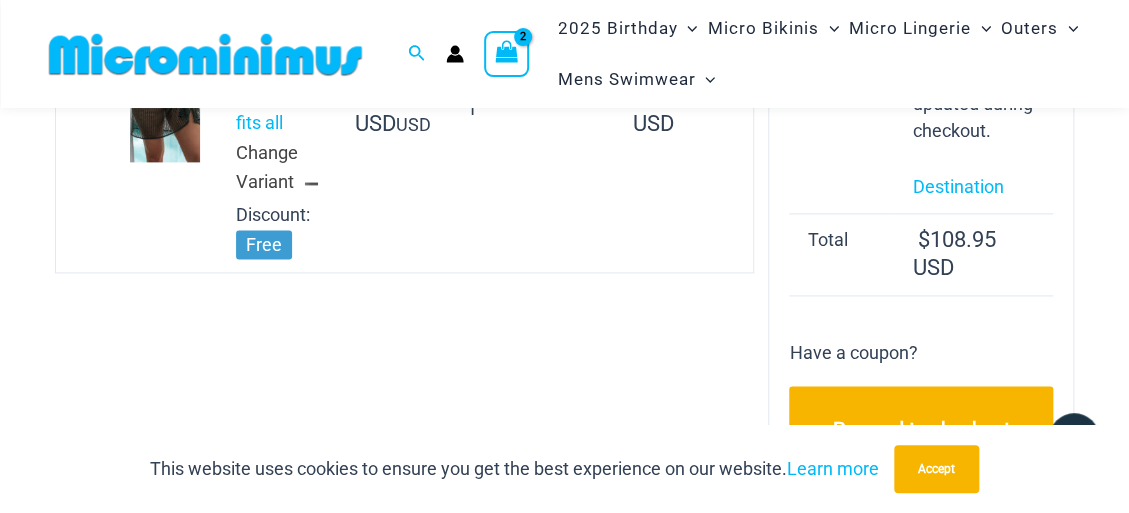 click on "Change Variant" at bounding box center [277, 169] 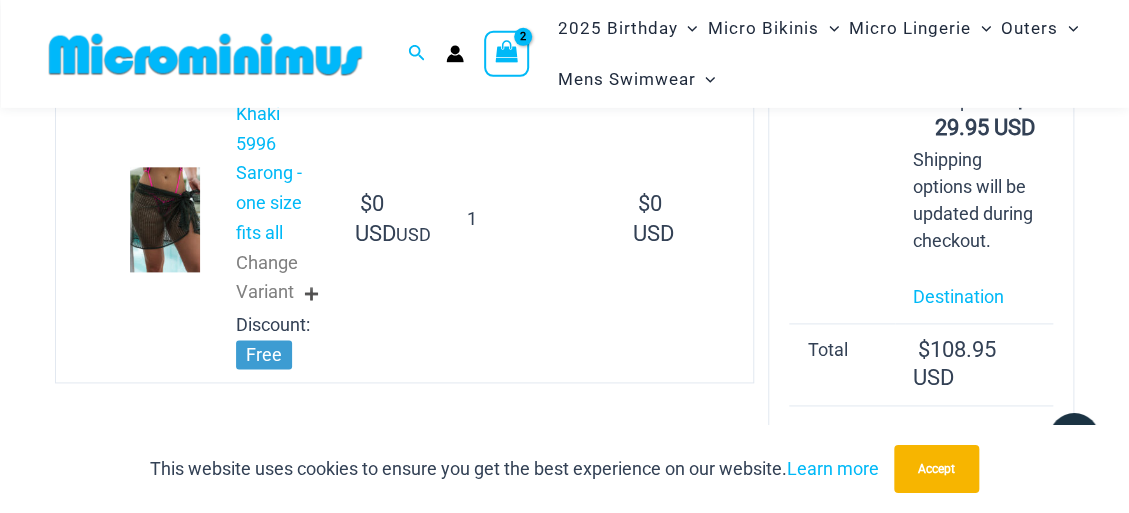 scroll, scrollTop: 813, scrollLeft: 0, axis: vertical 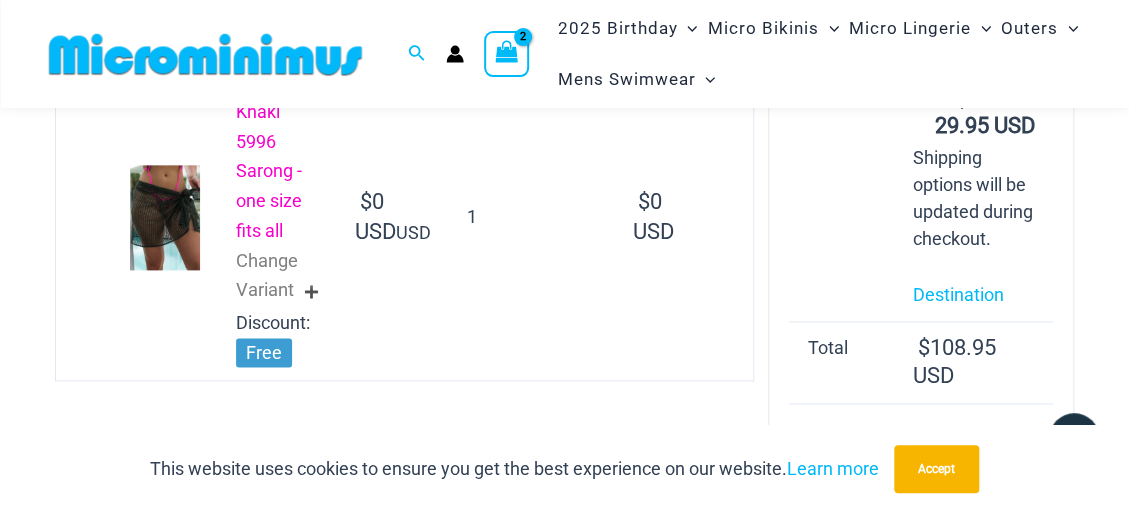 click on "St. Martin Khaki 5996 Sarong - one size fits all" at bounding box center [275, 156] 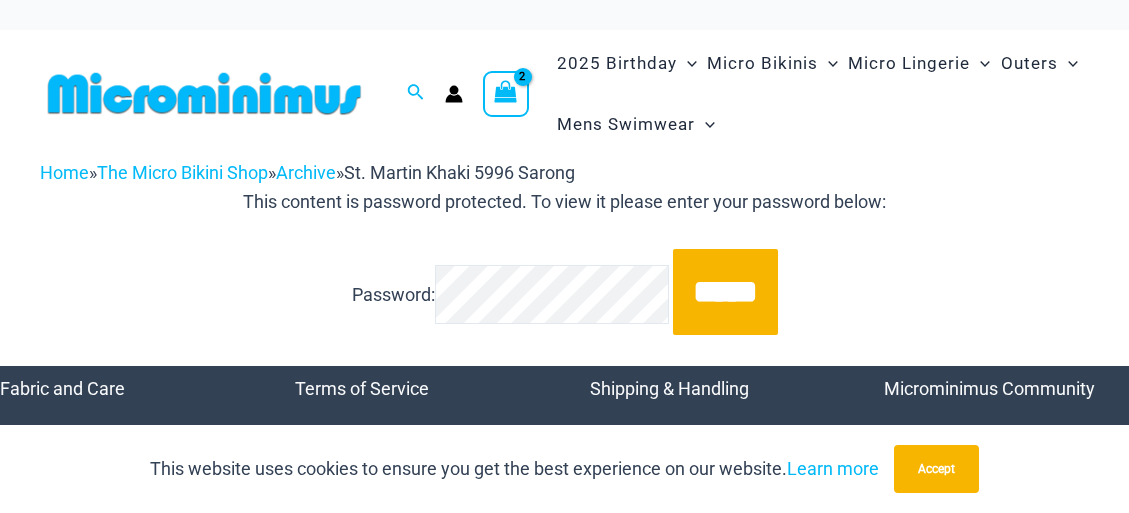 scroll, scrollTop: 0, scrollLeft: 0, axis: both 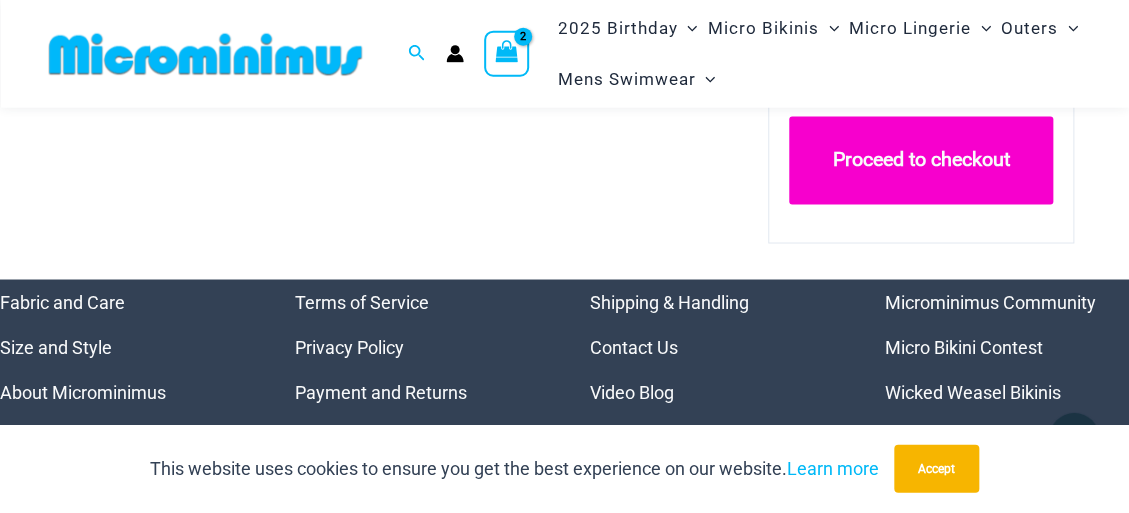 click on "Proceed to checkout" at bounding box center (921, 161) 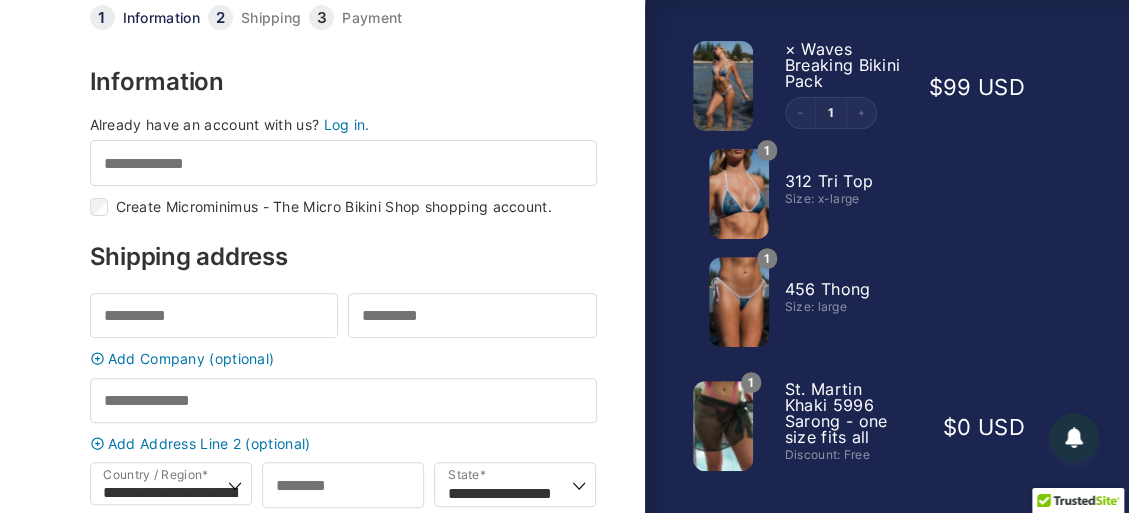 scroll, scrollTop: 108, scrollLeft: 0, axis: vertical 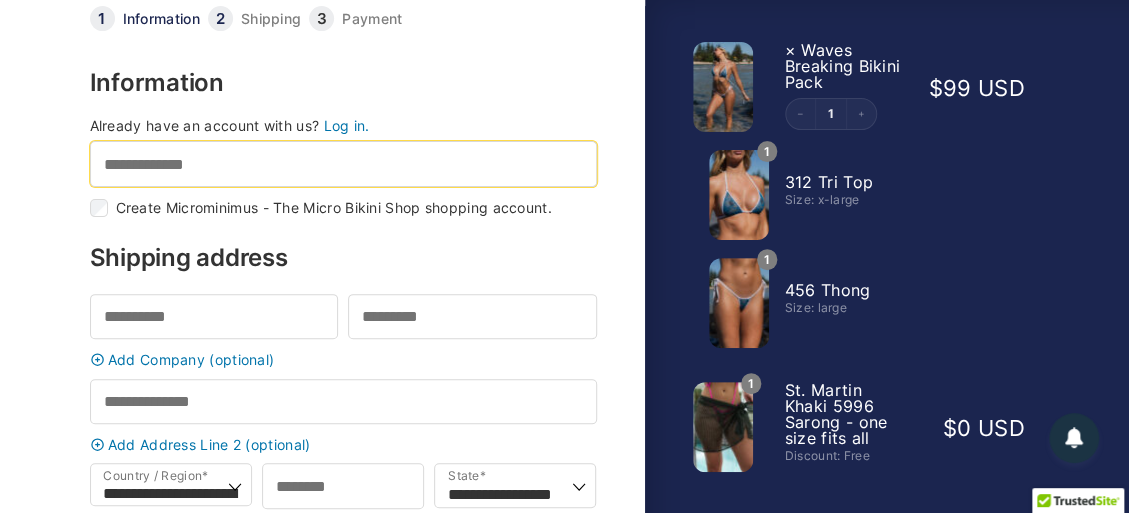 click on "Email address  *" at bounding box center (343, 163) 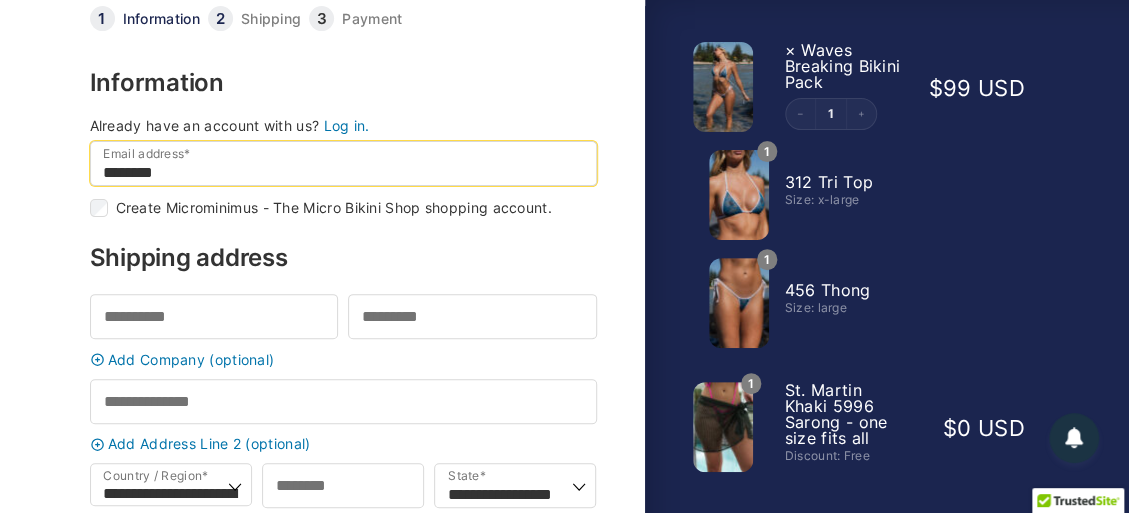 click on "********" at bounding box center (343, 163) 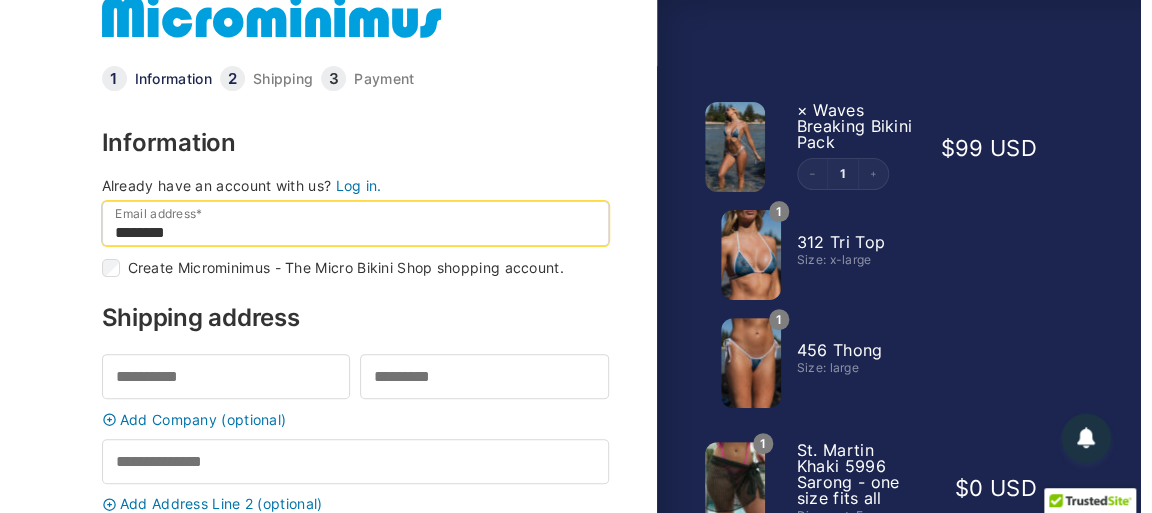 scroll, scrollTop: 0, scrollLeft: 0, axis: both 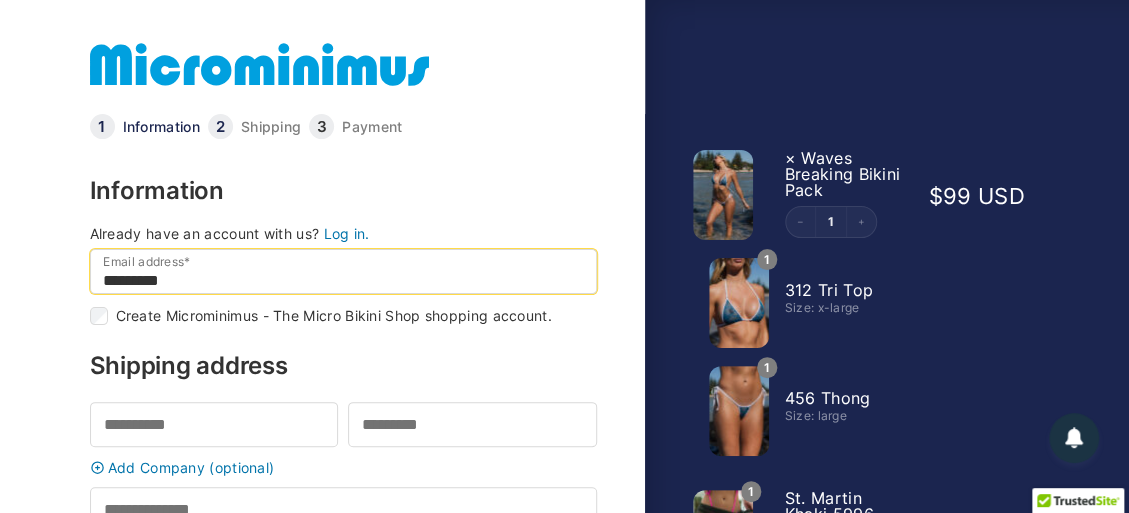type on "**********" 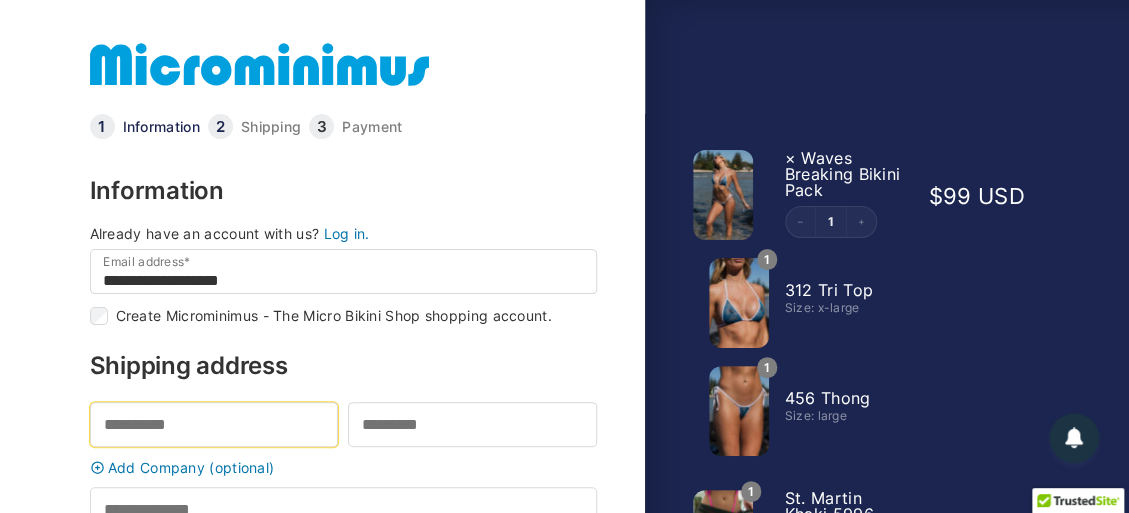 type on "******" 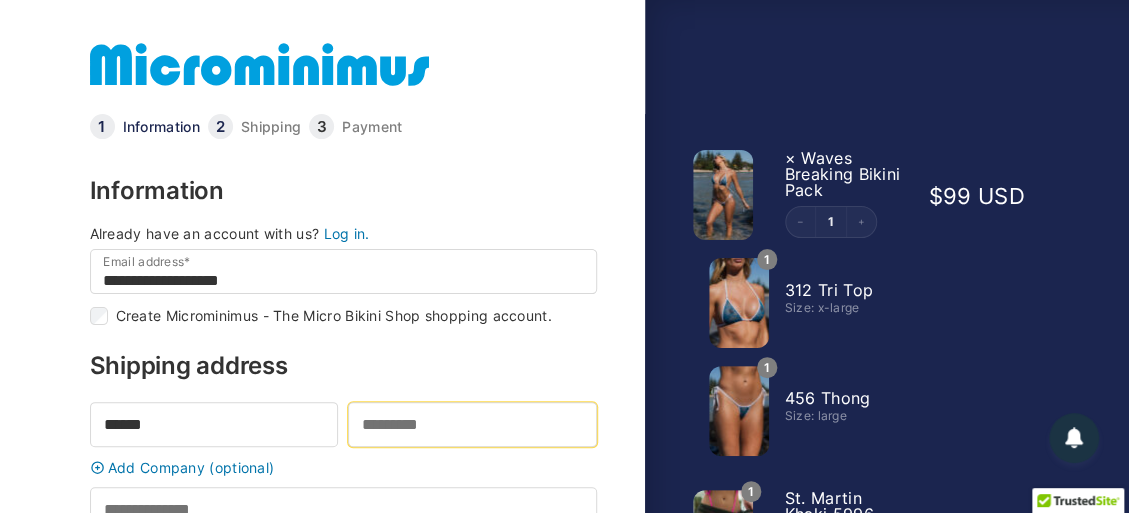 type on "********" 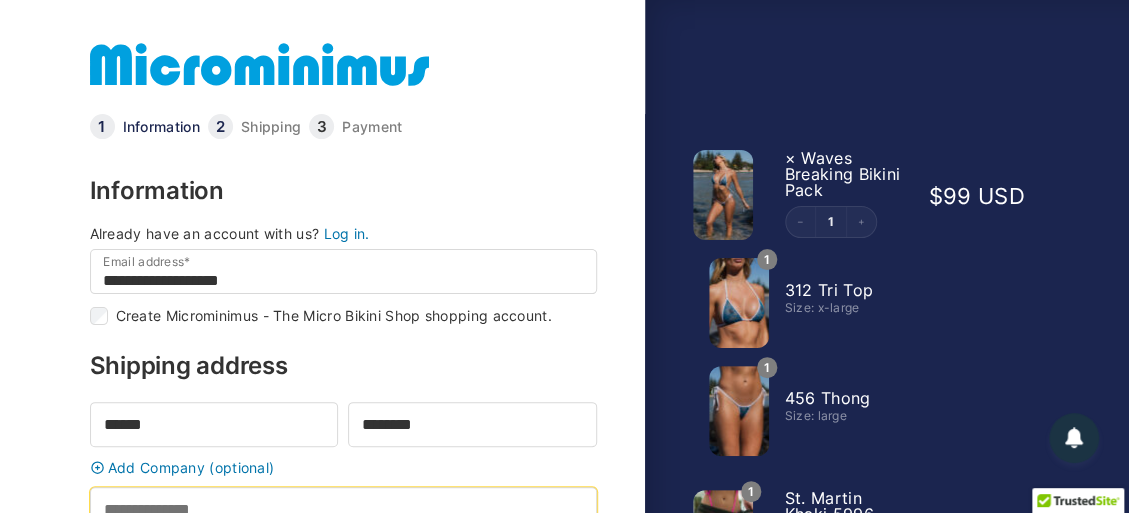 type on "**********" 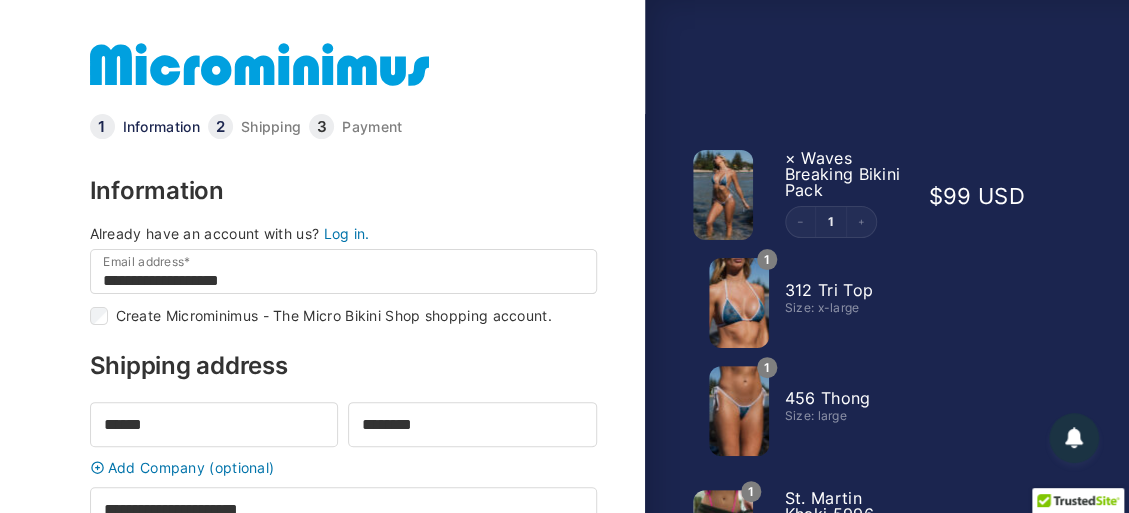 select on "**" 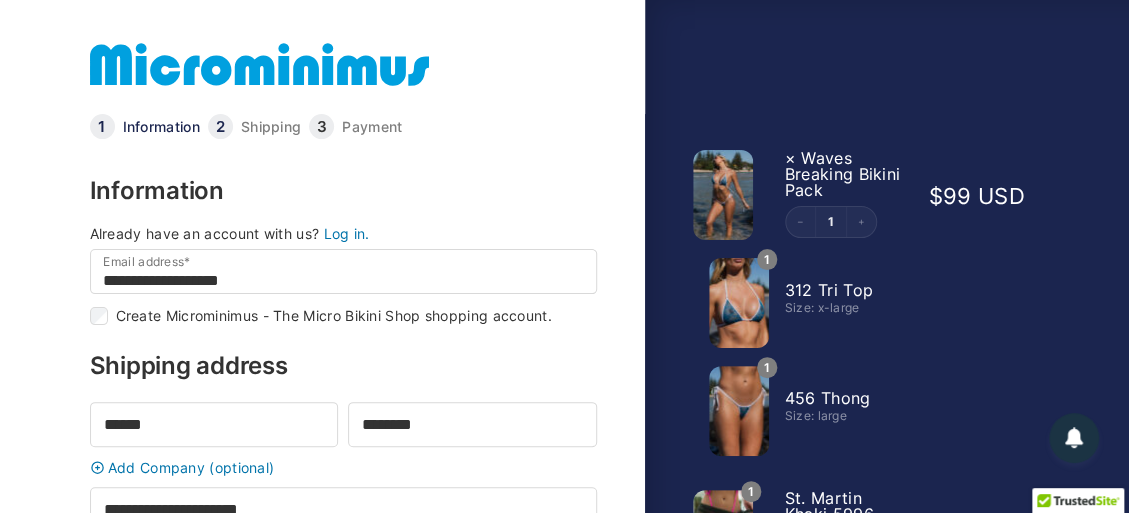 type on "*****" 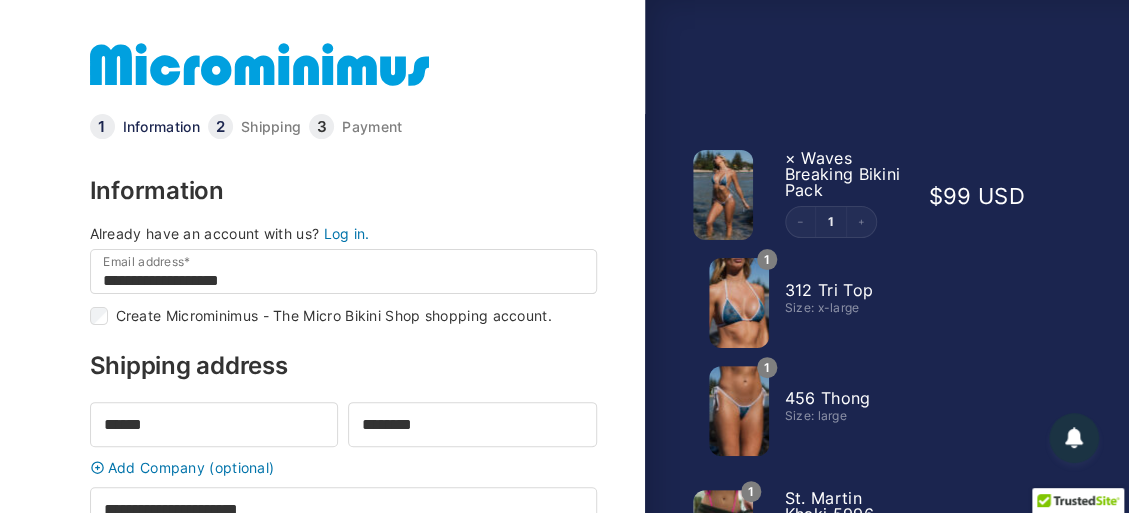 type on "**********" 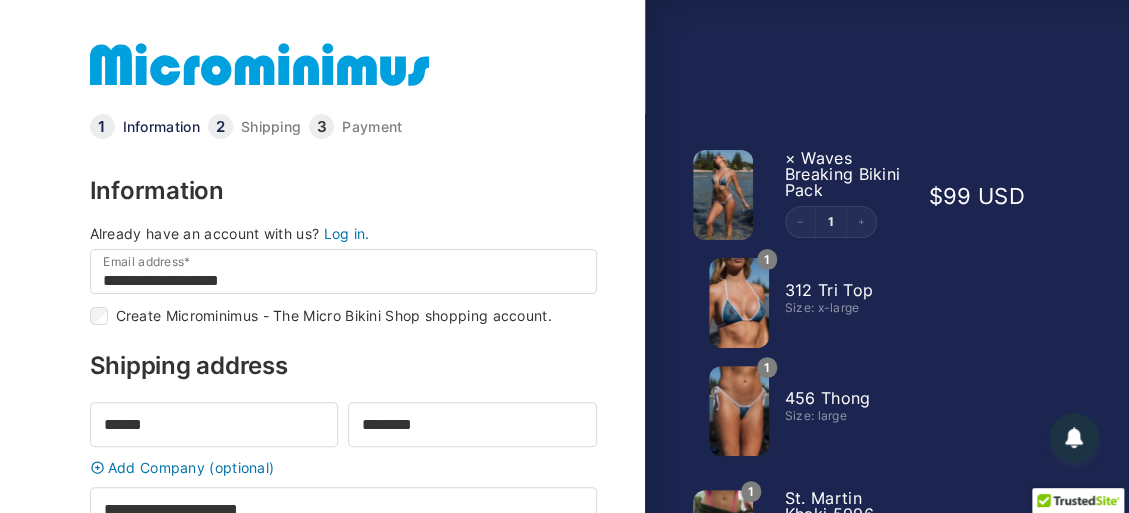 type on "**********" 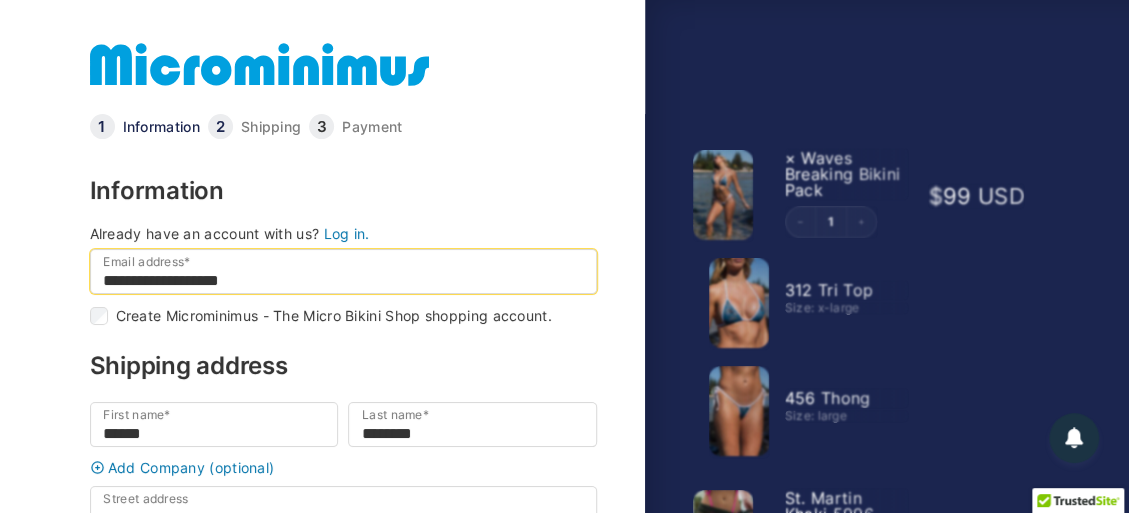 select on "**" 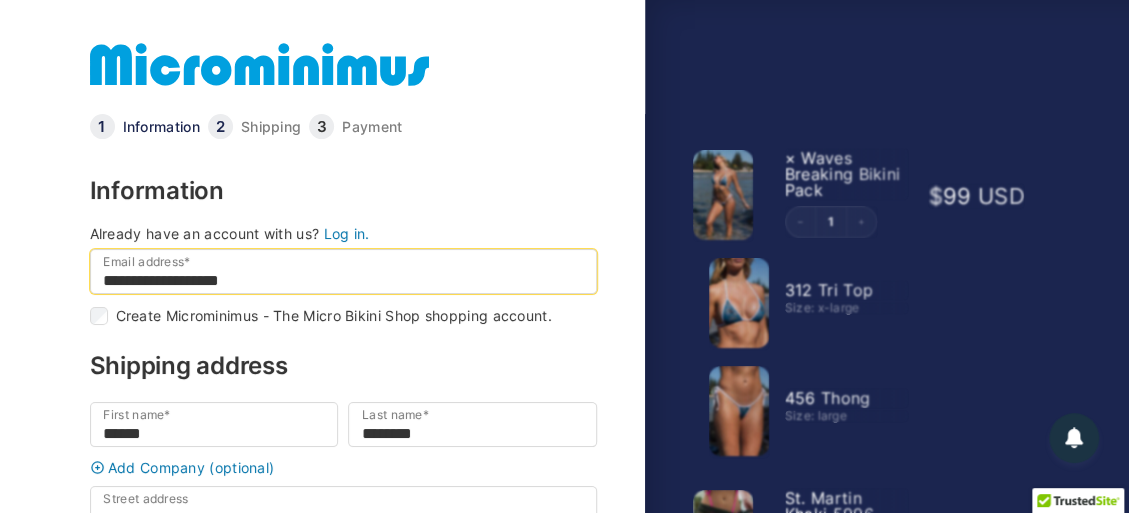 type on "**********" 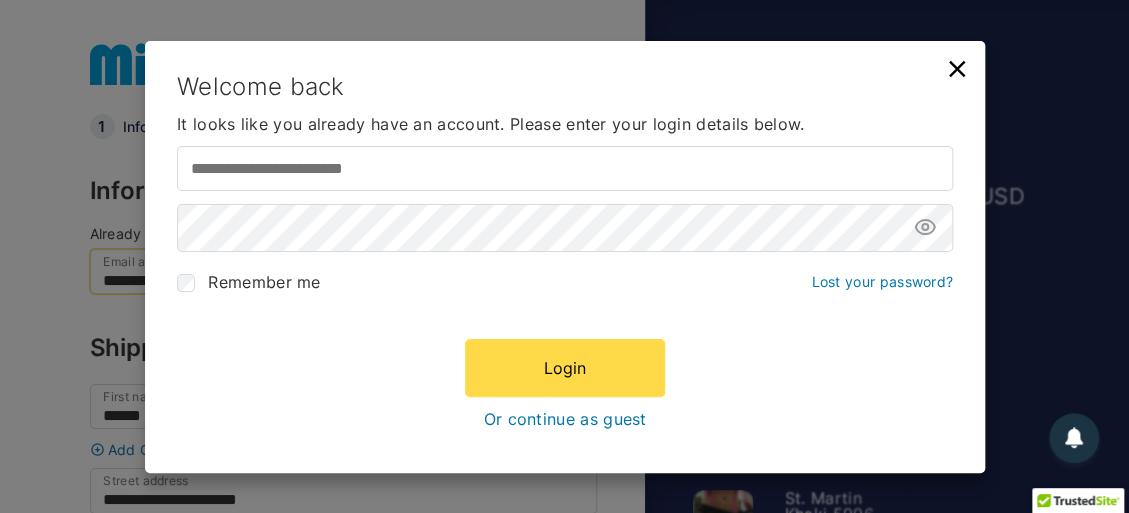 type on "**********" 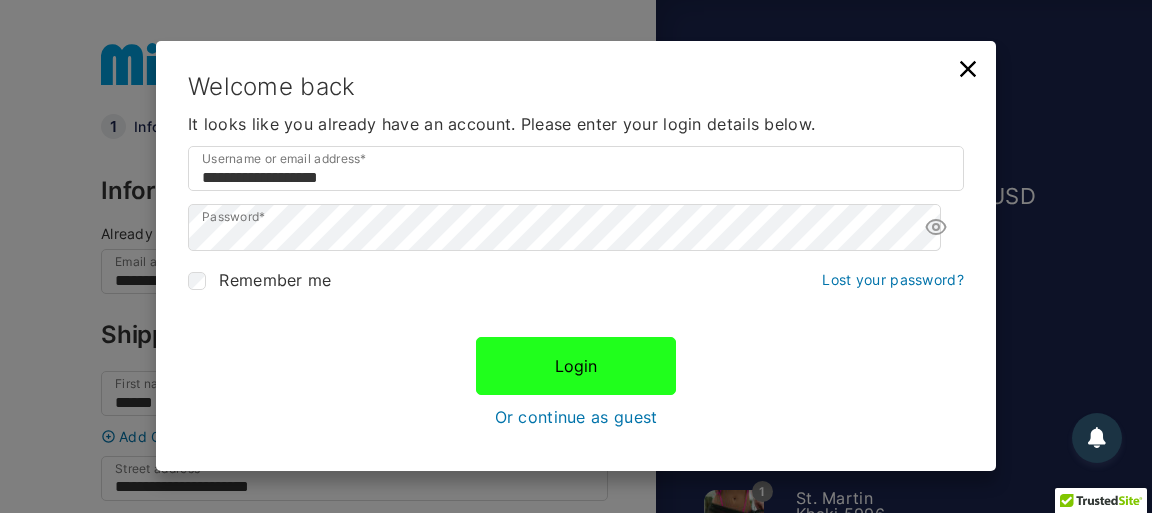 click on "Login" at bounding box center (576, 366) 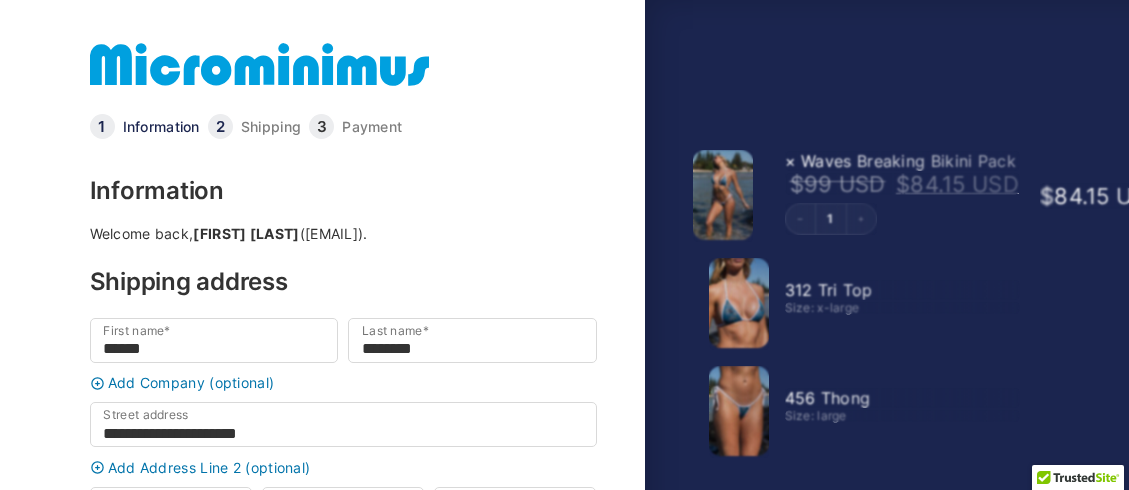 select on "**" 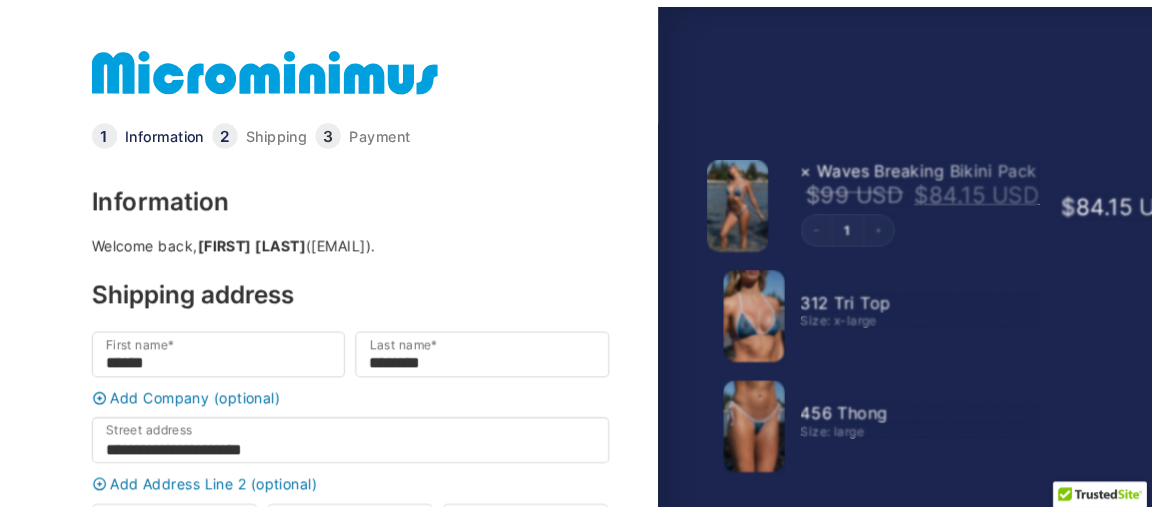 scroll, scrollTop: 0, scrollLeft: 0, axis: both 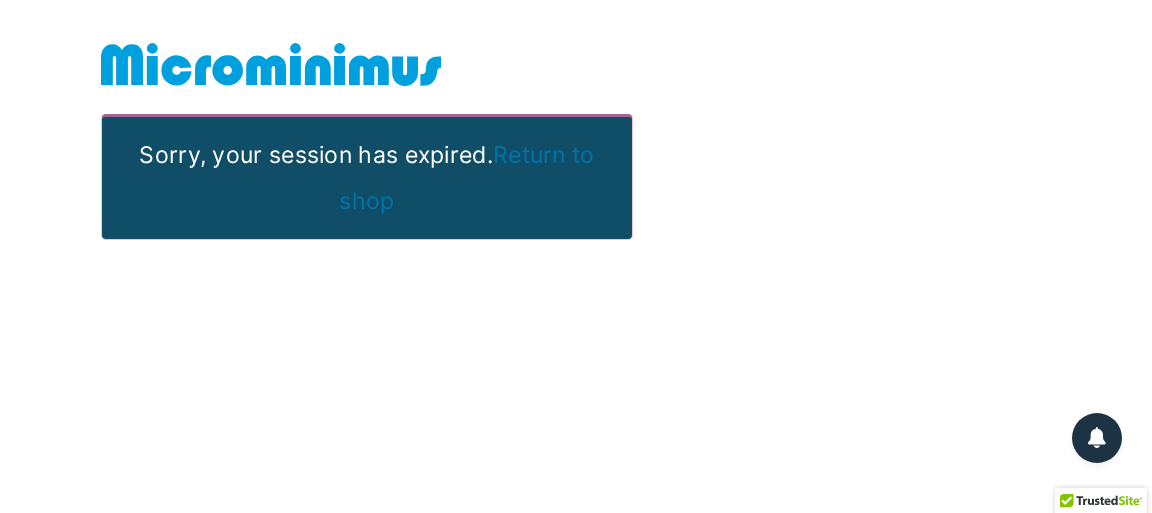 click on "Sorry, your session has expired.  Return to shop" at bounding box center [367, 177] 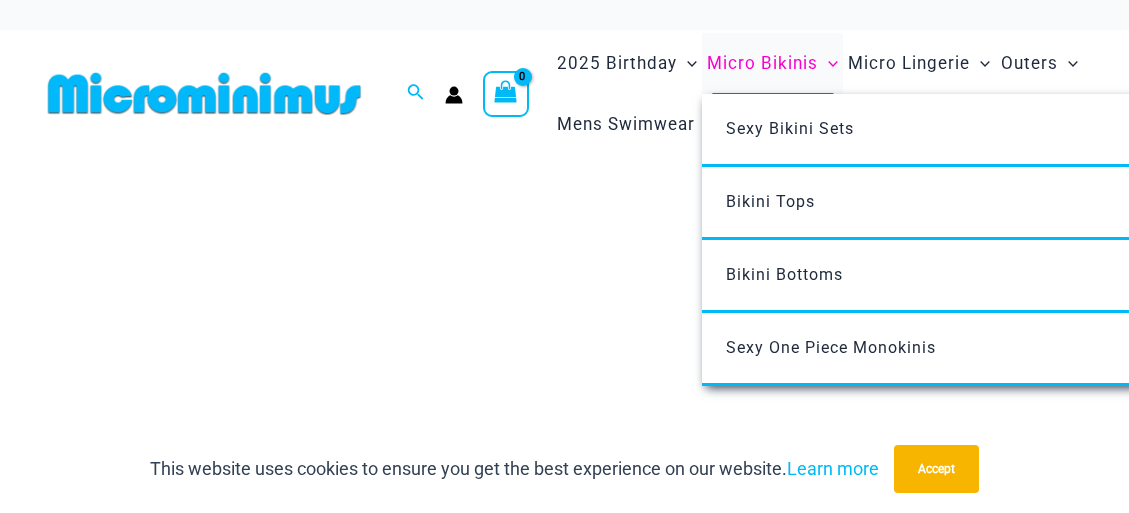 scroll, scrollTop: 0, scrollLeft: 0, axis: both 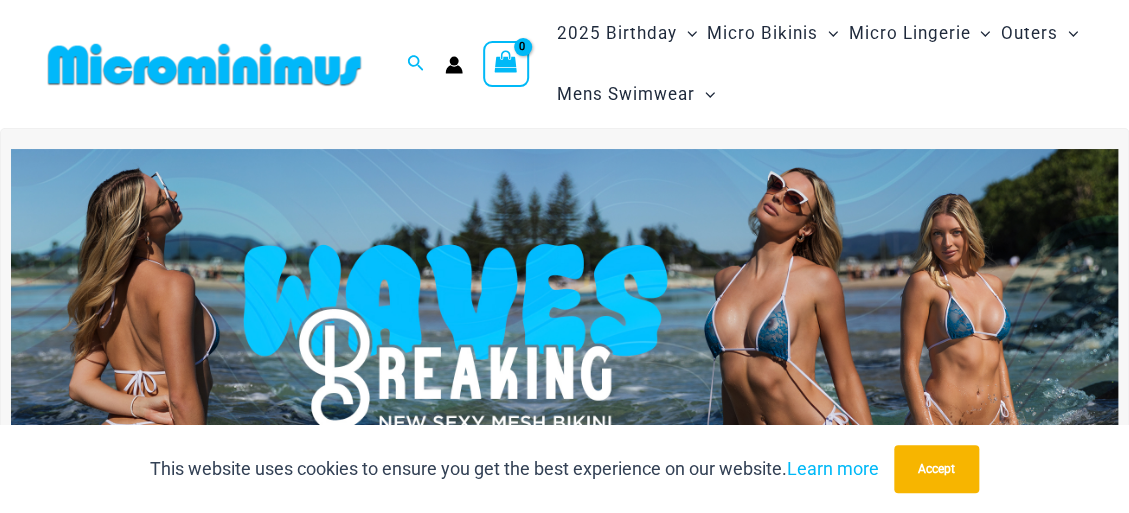 click at bounding box center (564, 337) 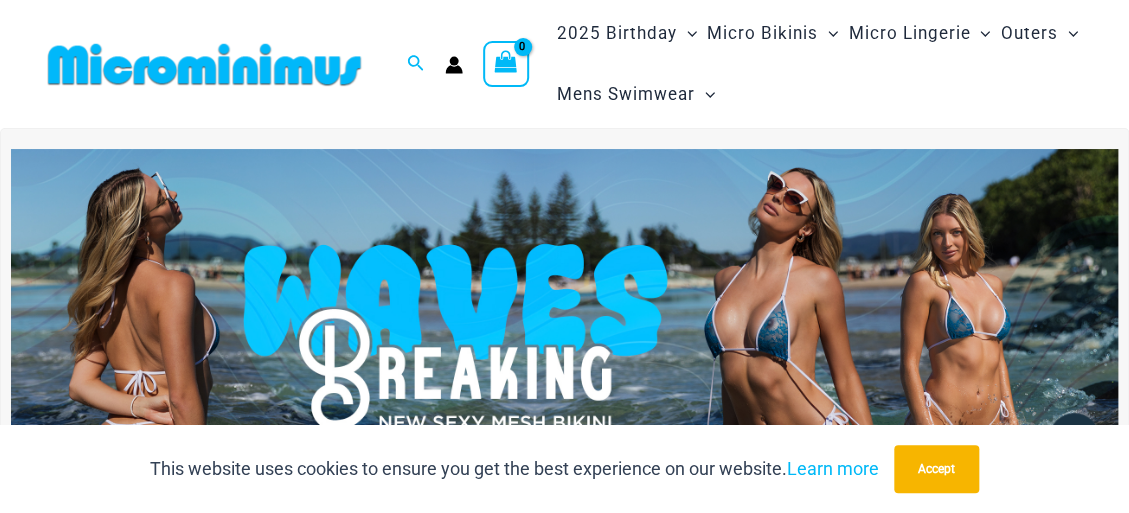 click at bounding box center (564, 337) 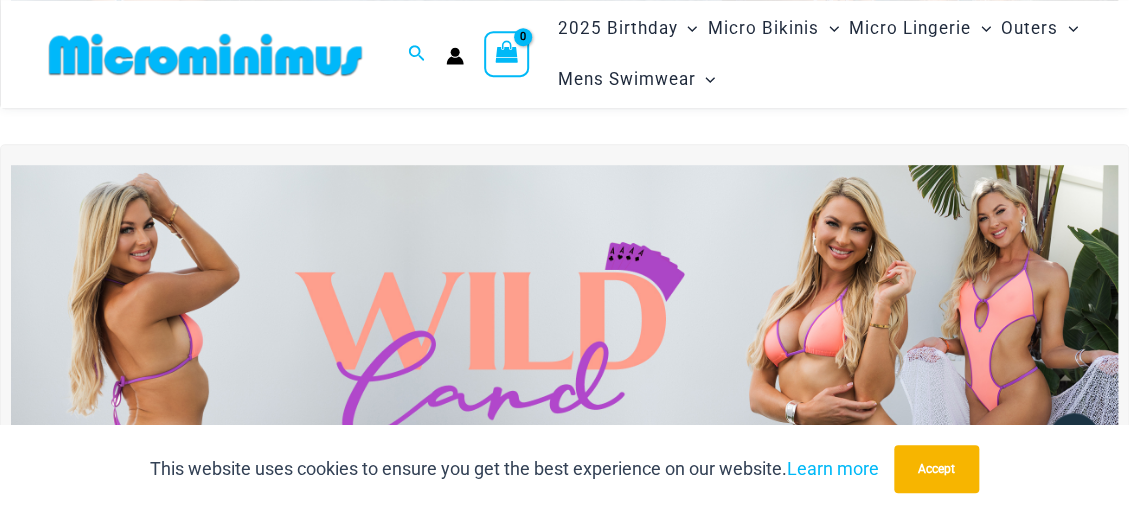 scroll, scrollTop: 535, scrollLeft: 0, axis: vertical 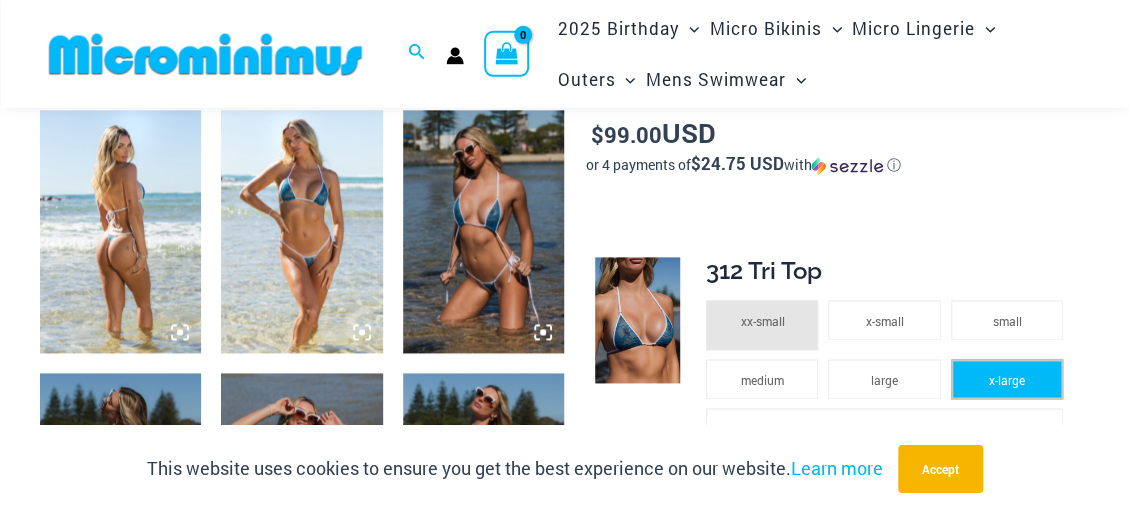 click on "x-large" 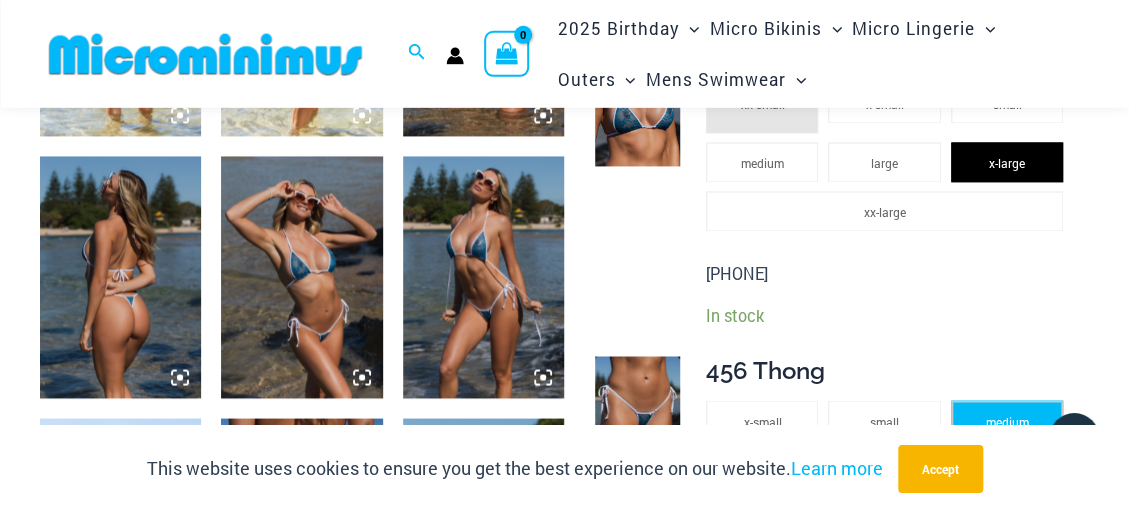 scroll, scrollTop: 1158, scrollLeft: 0, axis: vertical 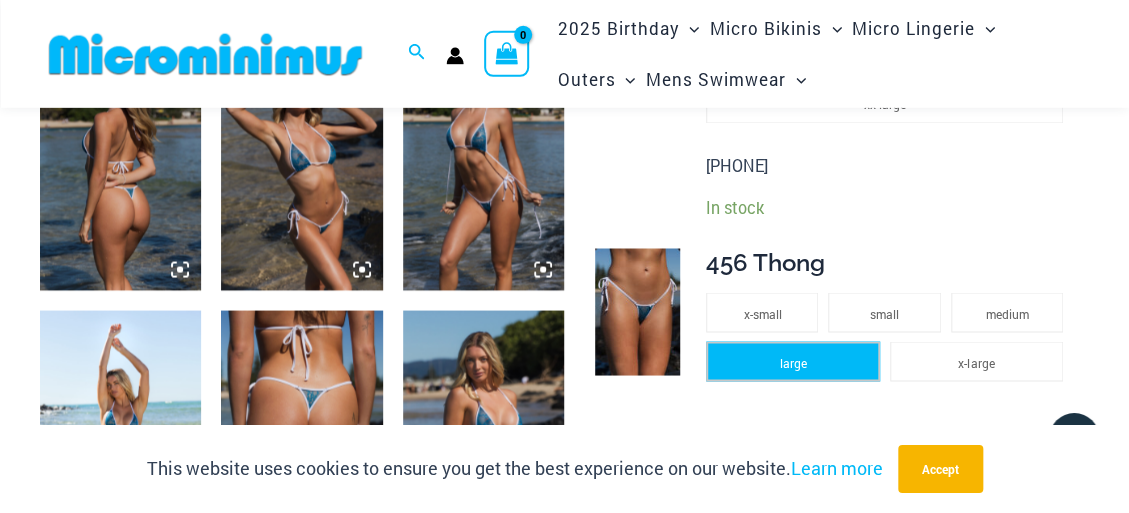 click on "large" 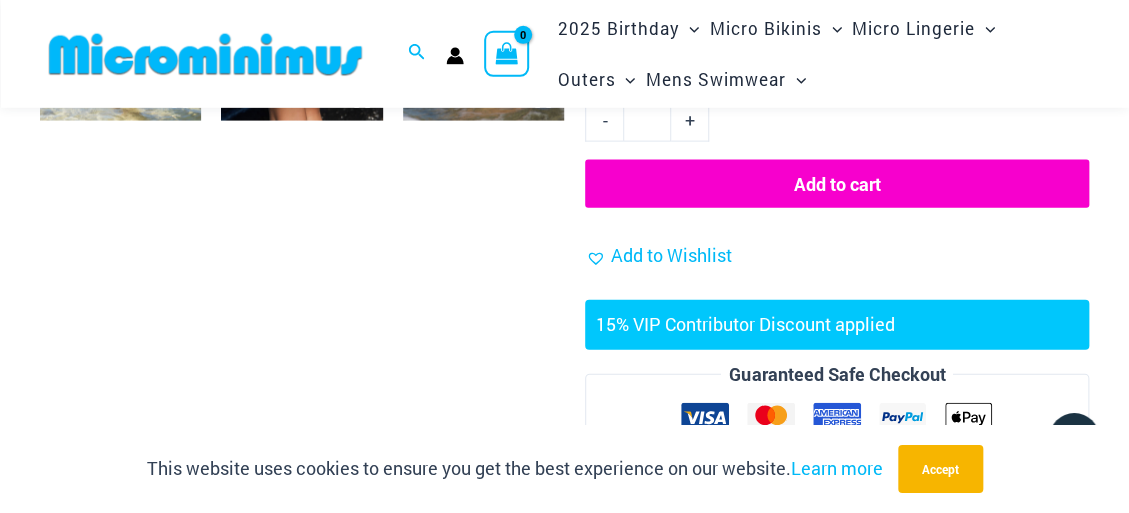 scroll, scrollTop: 1482, scrollLeft: 0, axis: vertical 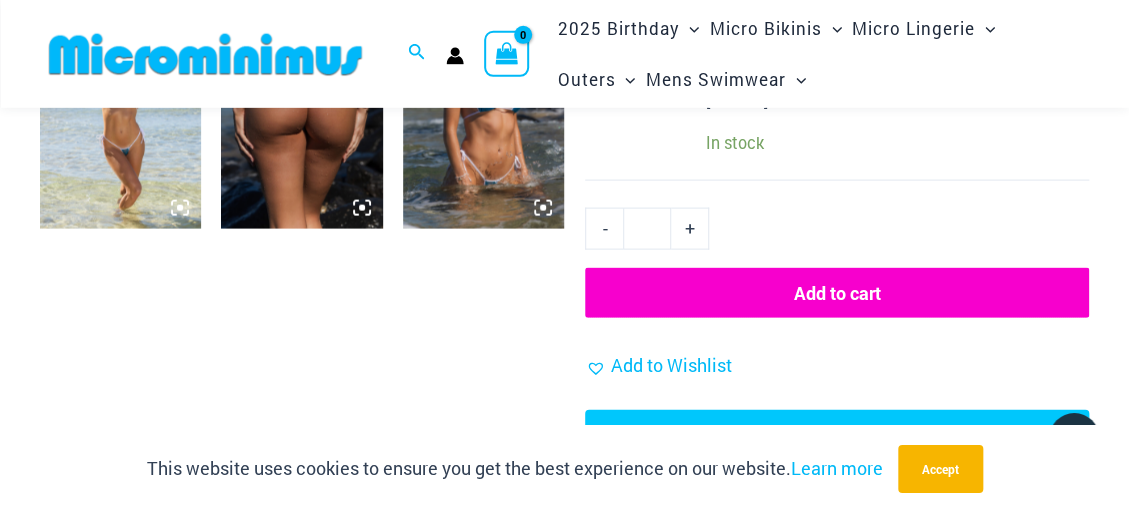 click on "Add to cart" at bounding box center [837, 293] 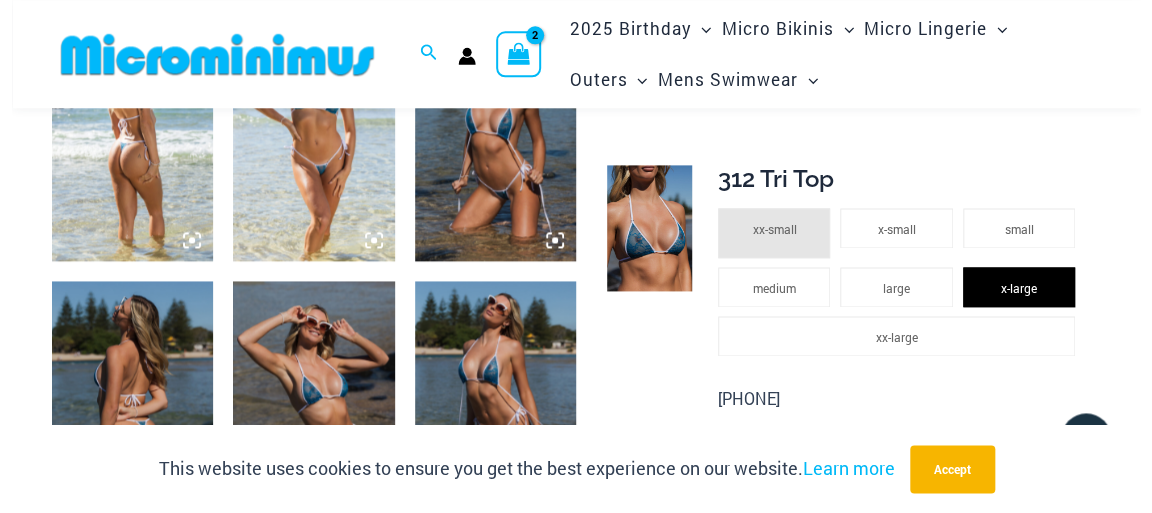 scroll, scrollTop: 684, scrollLeft: 0, axis: vertical 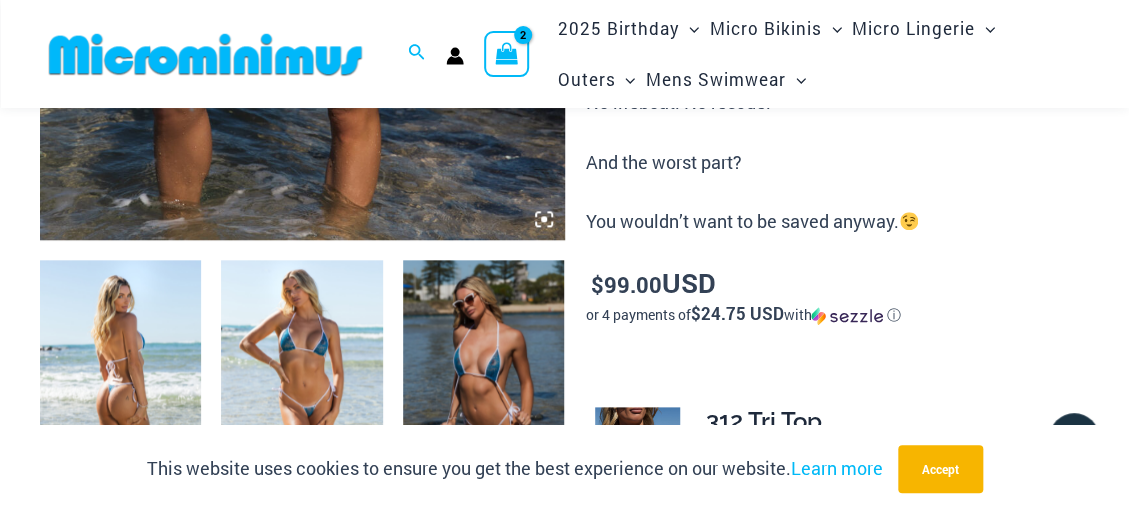 click 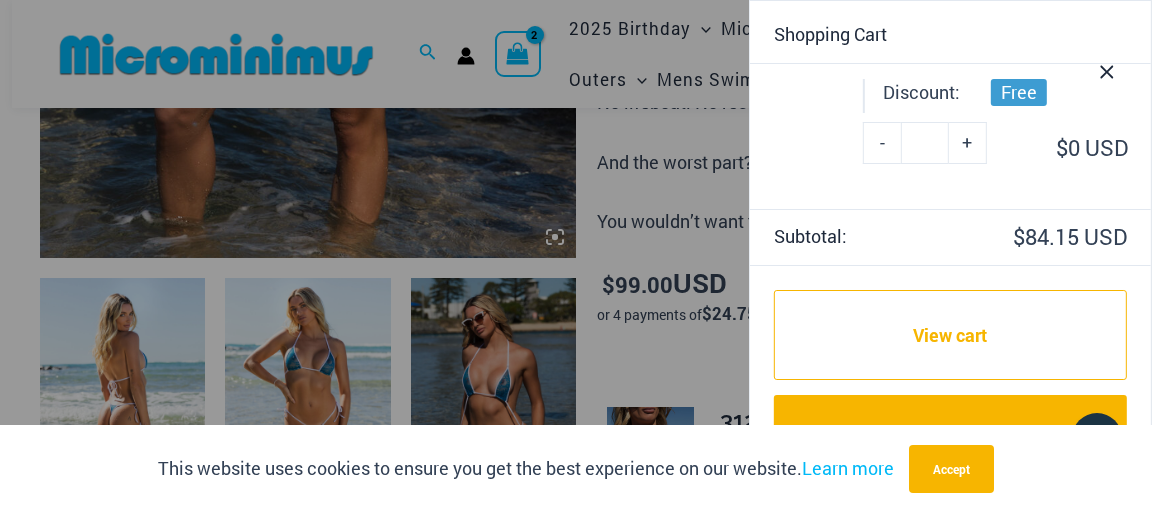 scroll, scrollTop: 388, scrollLeft: 0, axis: vertical 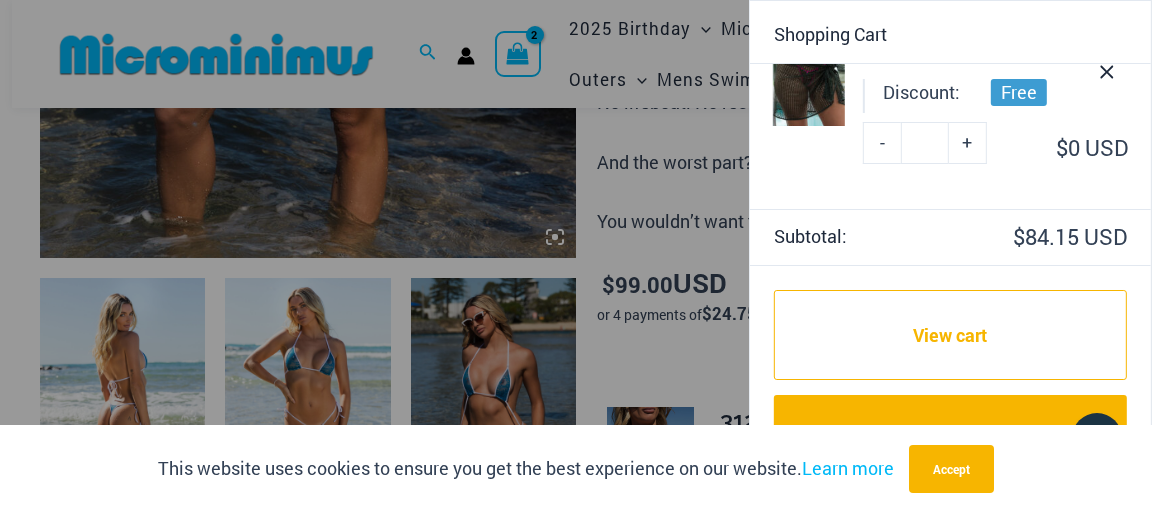 click on "View cart Checkout" at bounding box center [950, 389] 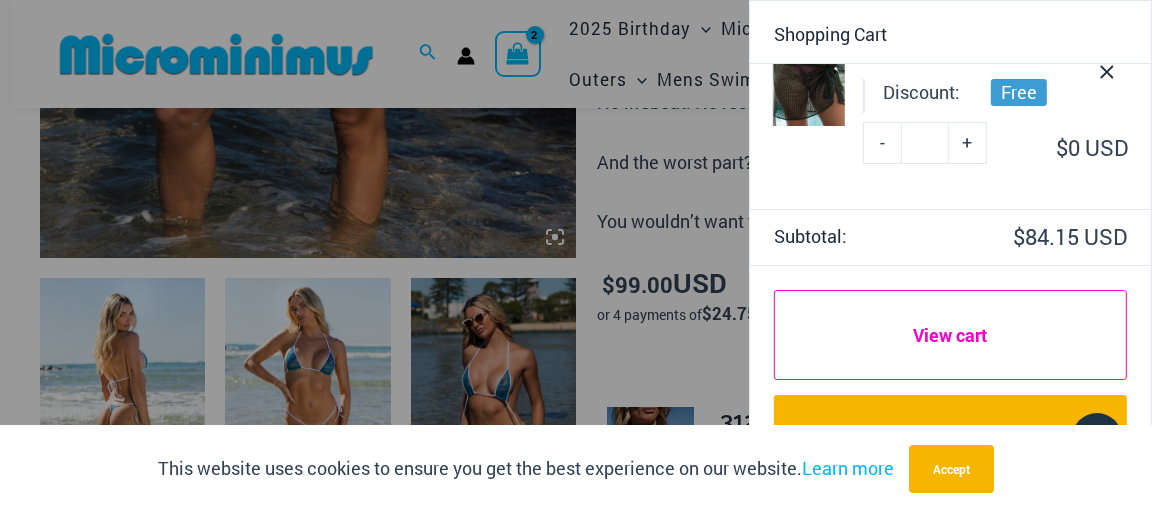 click on "View cart" at bounding box center (950, 335) 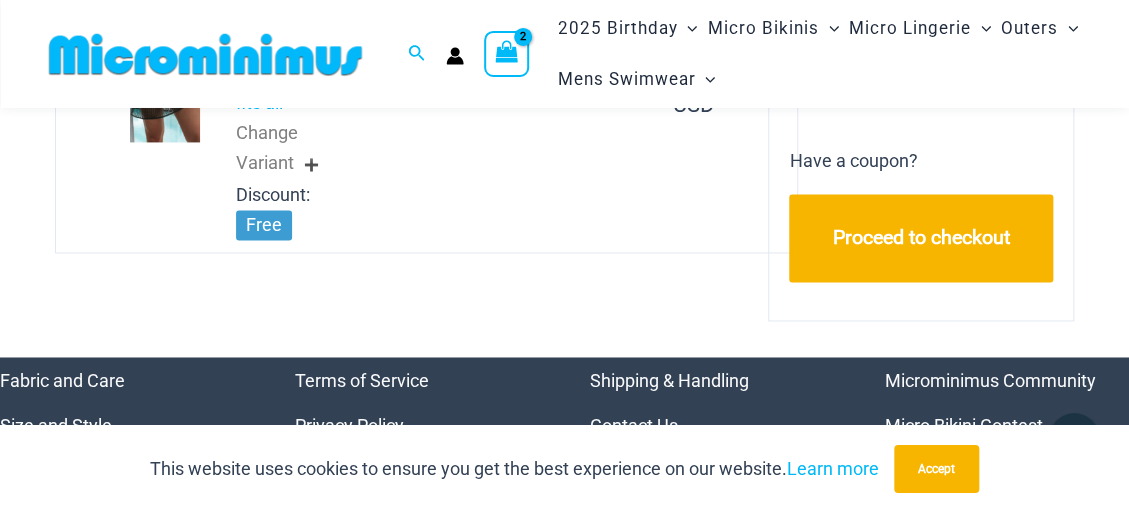 scroll, scrollTop: 1060, scrollLeft: 0, axis: vertical 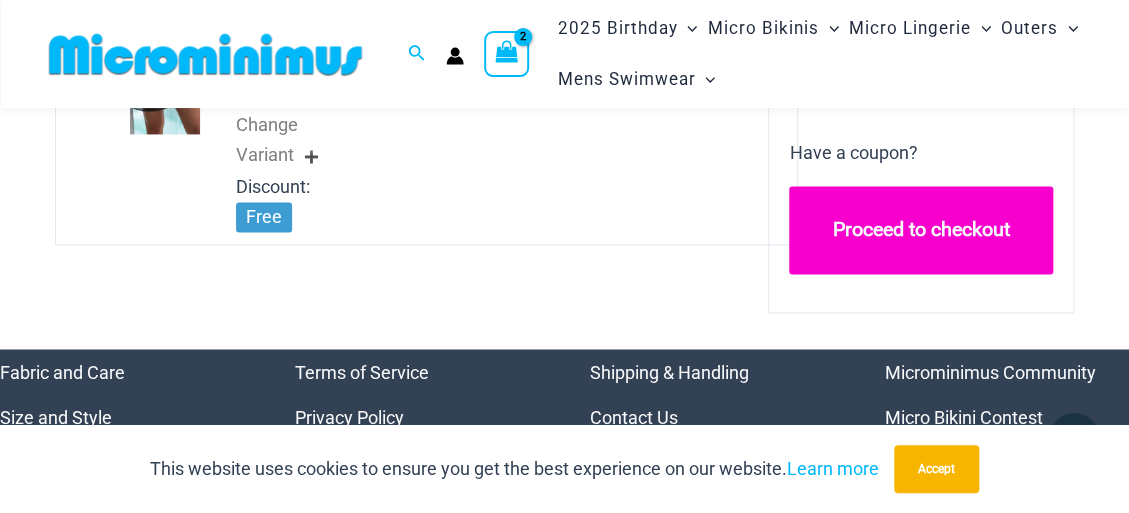 click on "Proceed to checkout" at bounding box center [921, 230] 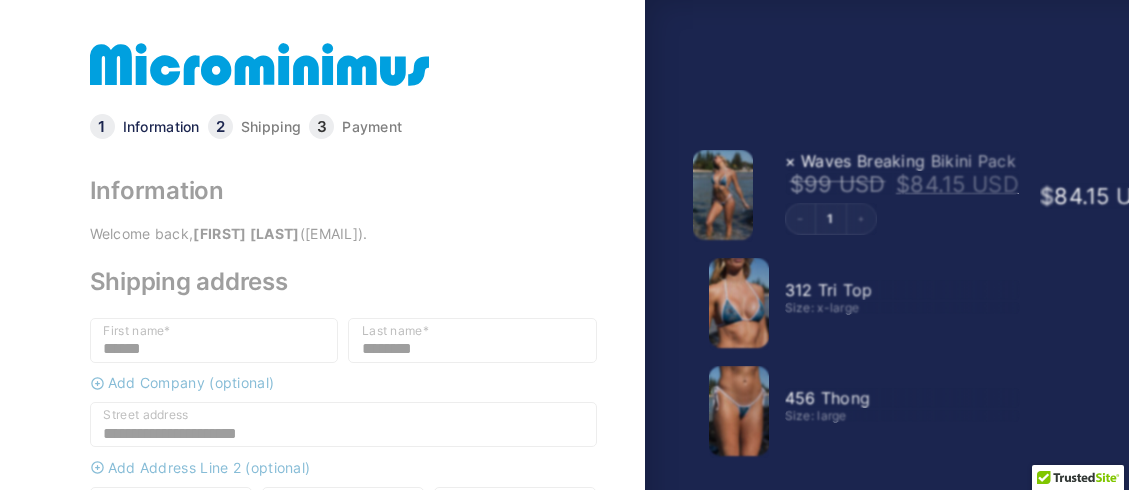 select on "**" 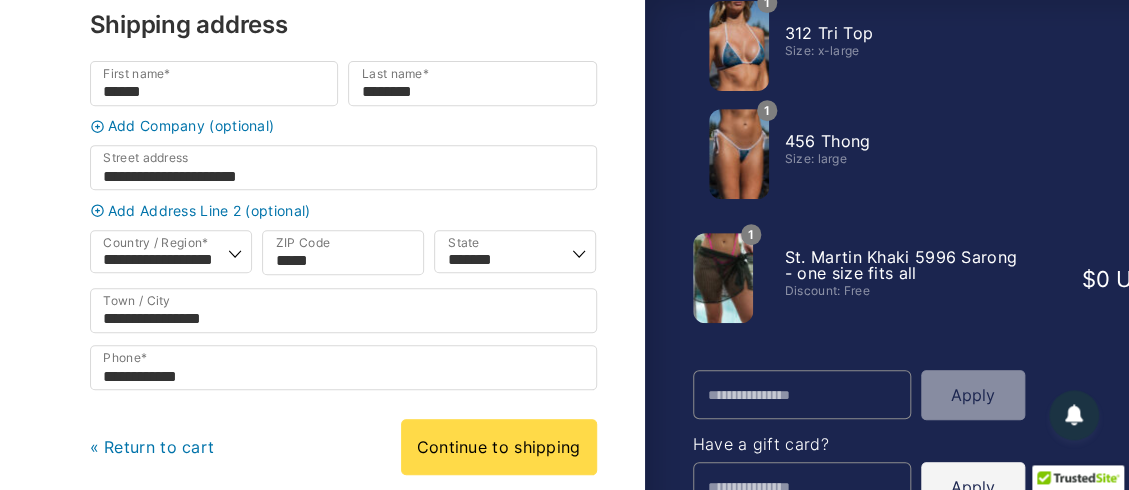scroll, scrollTop: 324, scrollLeft: 0, axis: vertical 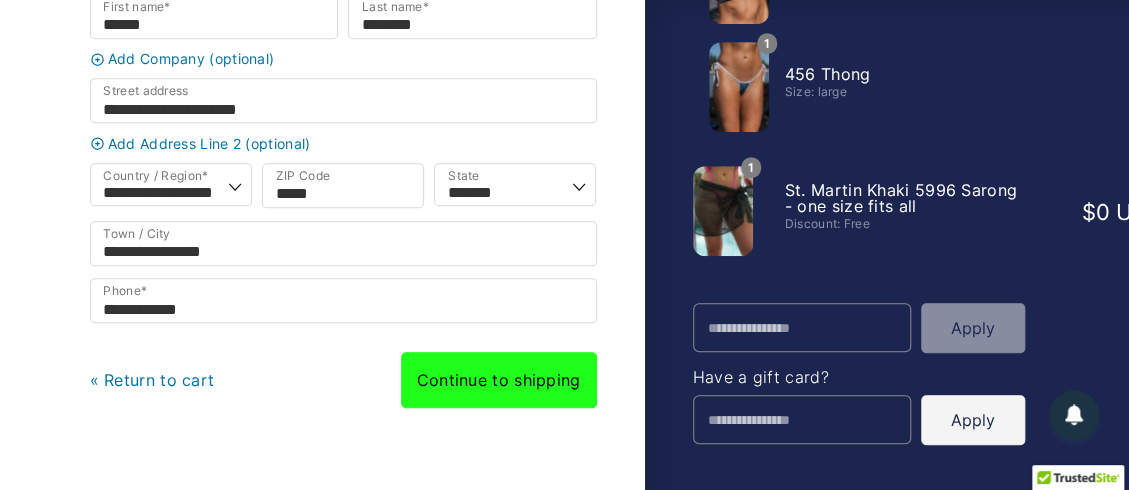 click on "Continue to shipping" at bounding box center [499, 380] 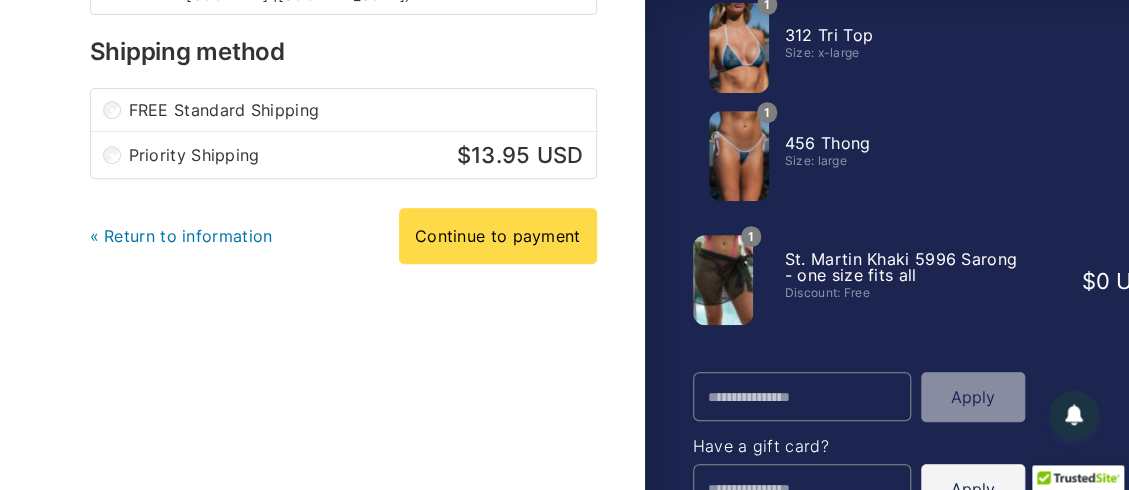 scroll, scrollTop: 324, scrollLeft: 0, axis: vertical 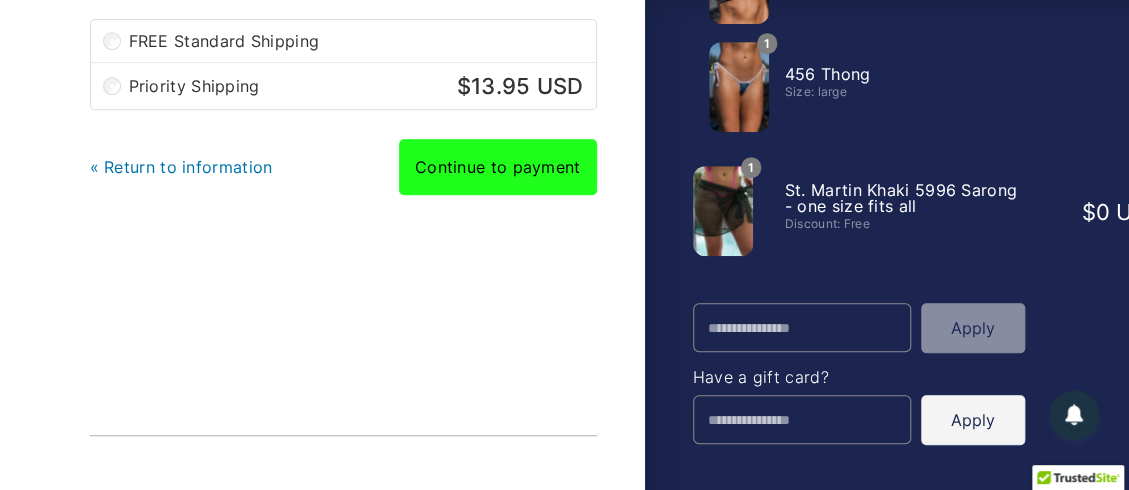 click on "Continue to payment" at bounding box center [498, 167] 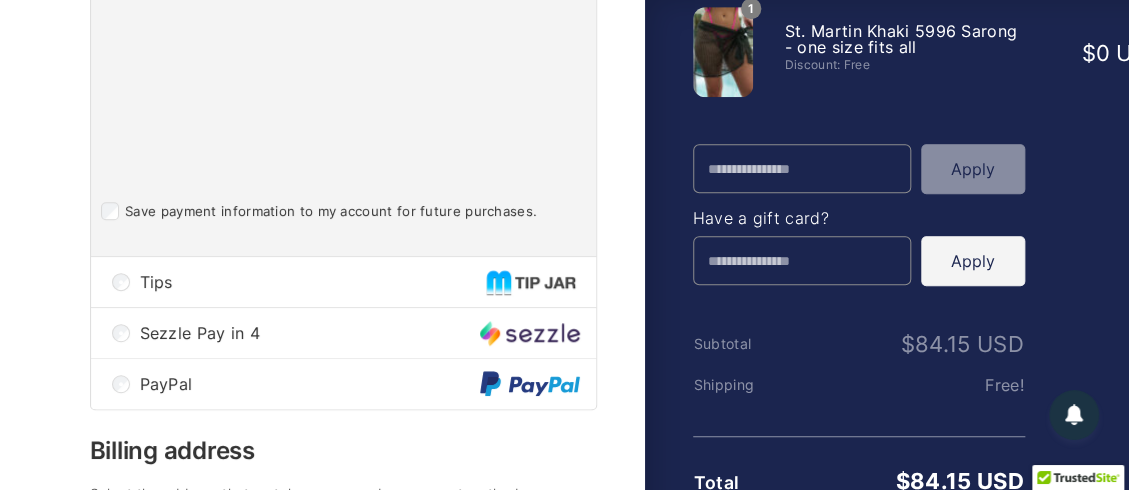 scroll, scrollTop: 540, scrollLeft: 0, axis: vertical 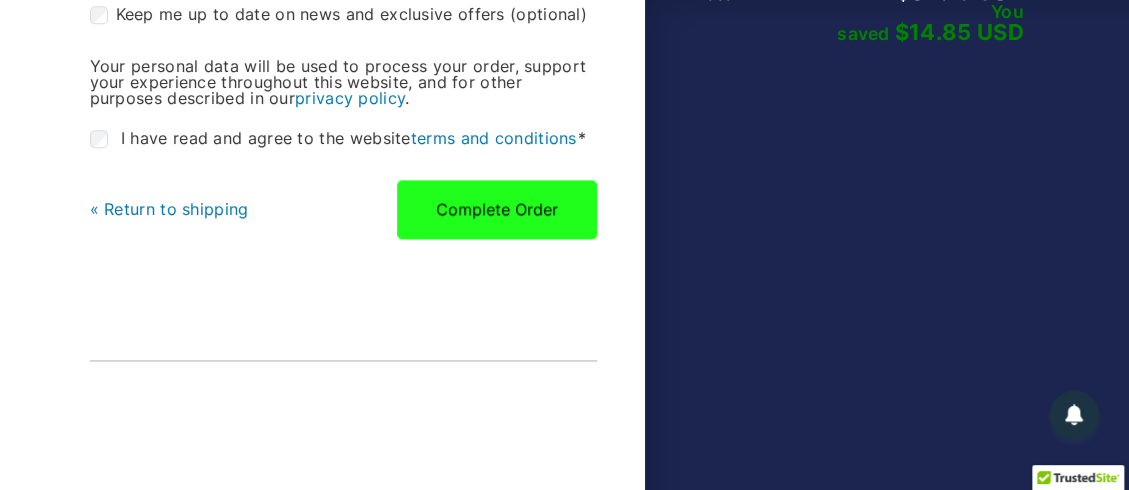 click on "Complete Order" at bounding box center [497, 209] 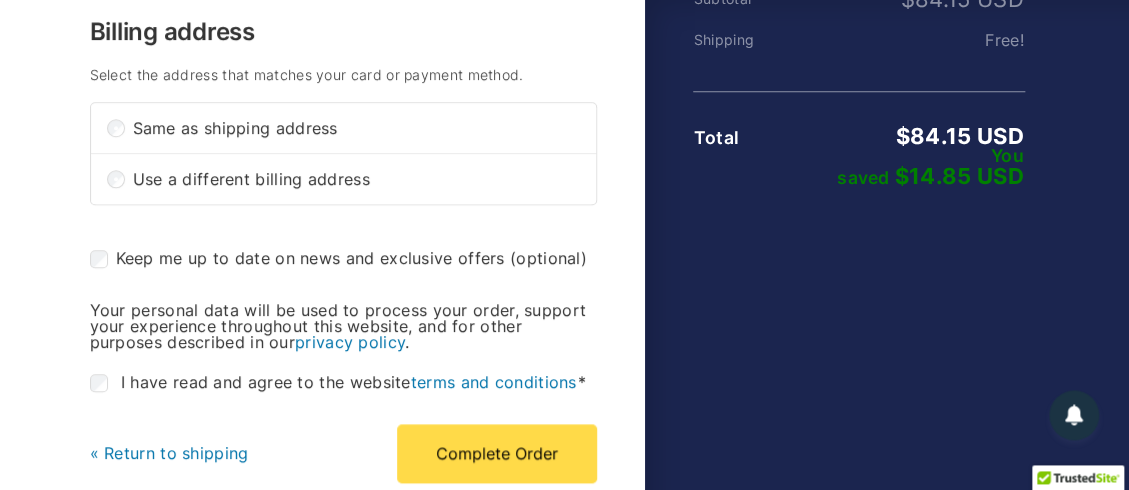 scroll, scrollTop: 864, scrollLeft: 0, axis: vertical 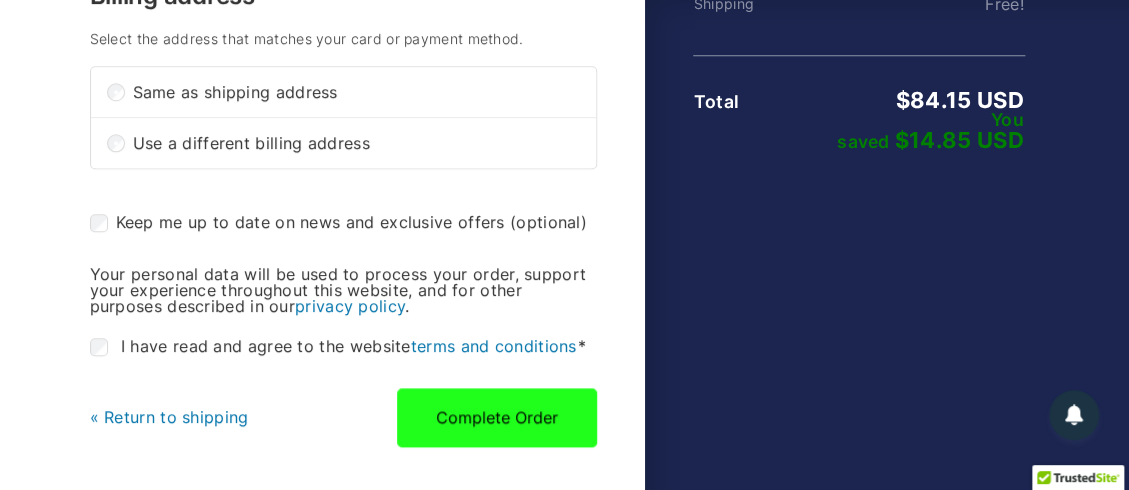 click on "Complete Order" at bounding box center [497, 417] 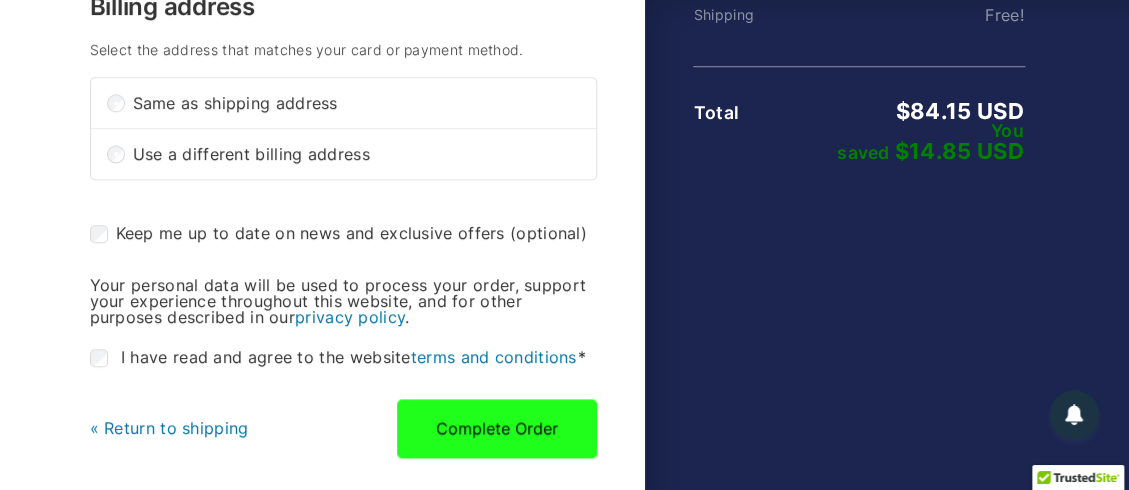 scroll, scrollTop: 877, scrollLeft: 0, axis: vertical 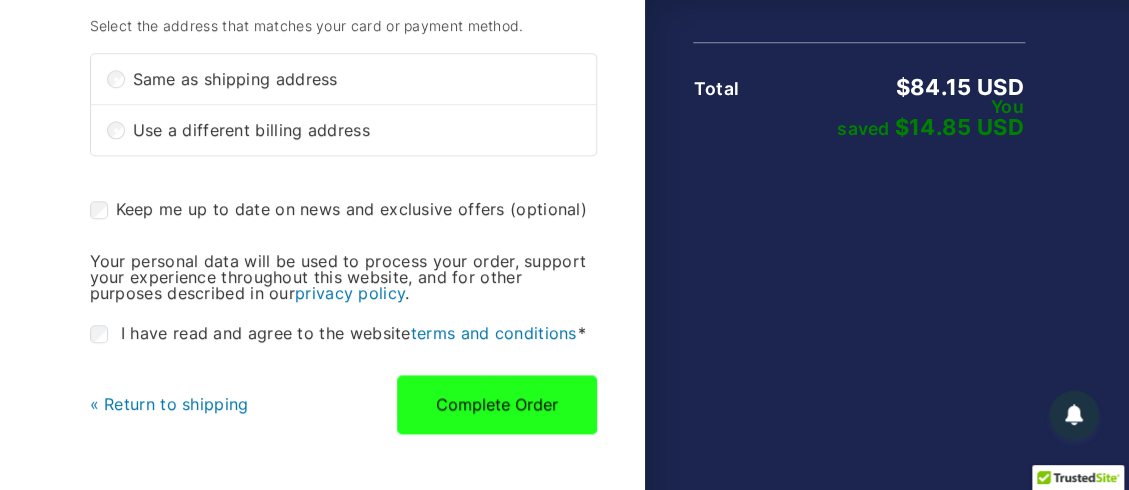 click on "Complete Order" at bounding box center [497, 404] 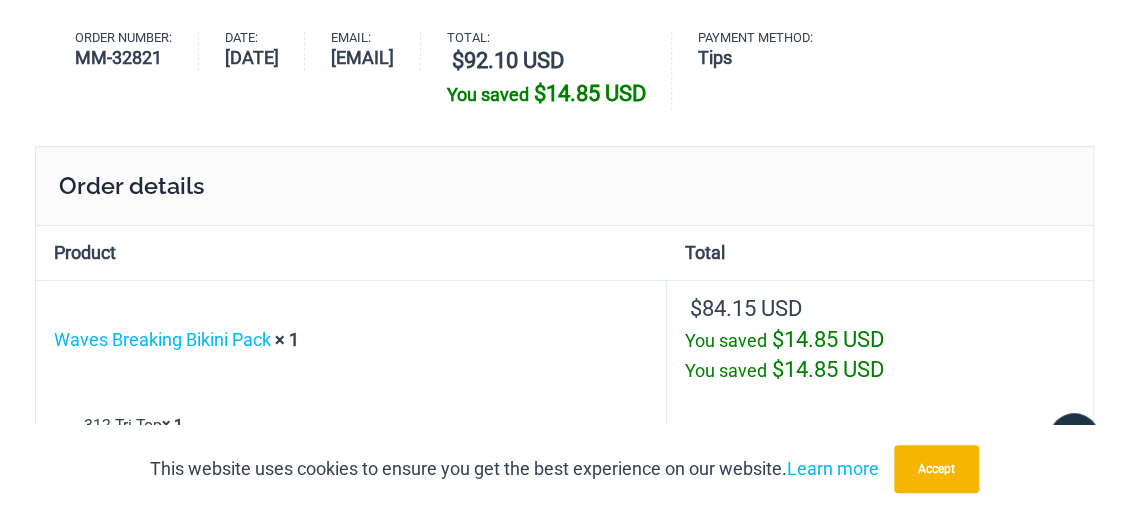scroll, scrollTop: 108, scrollLeft: 0, axis: vertical 